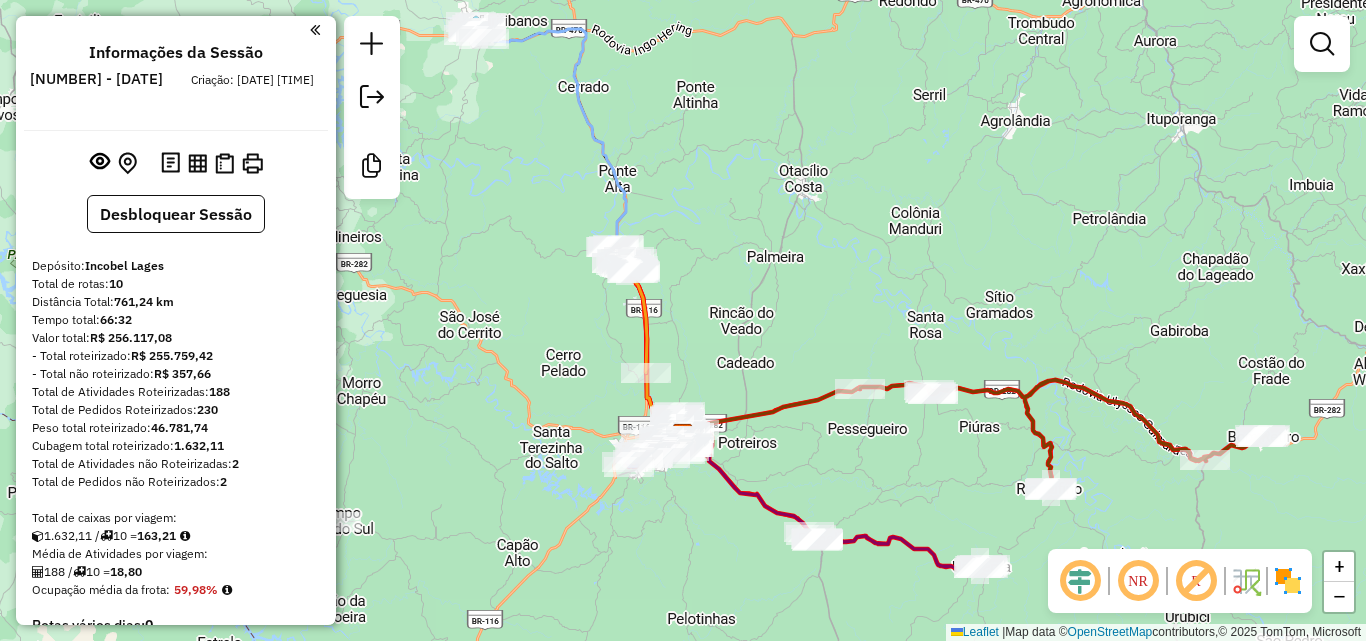scroll, scrollTop: 0, scrollLeft: 0, axis: both 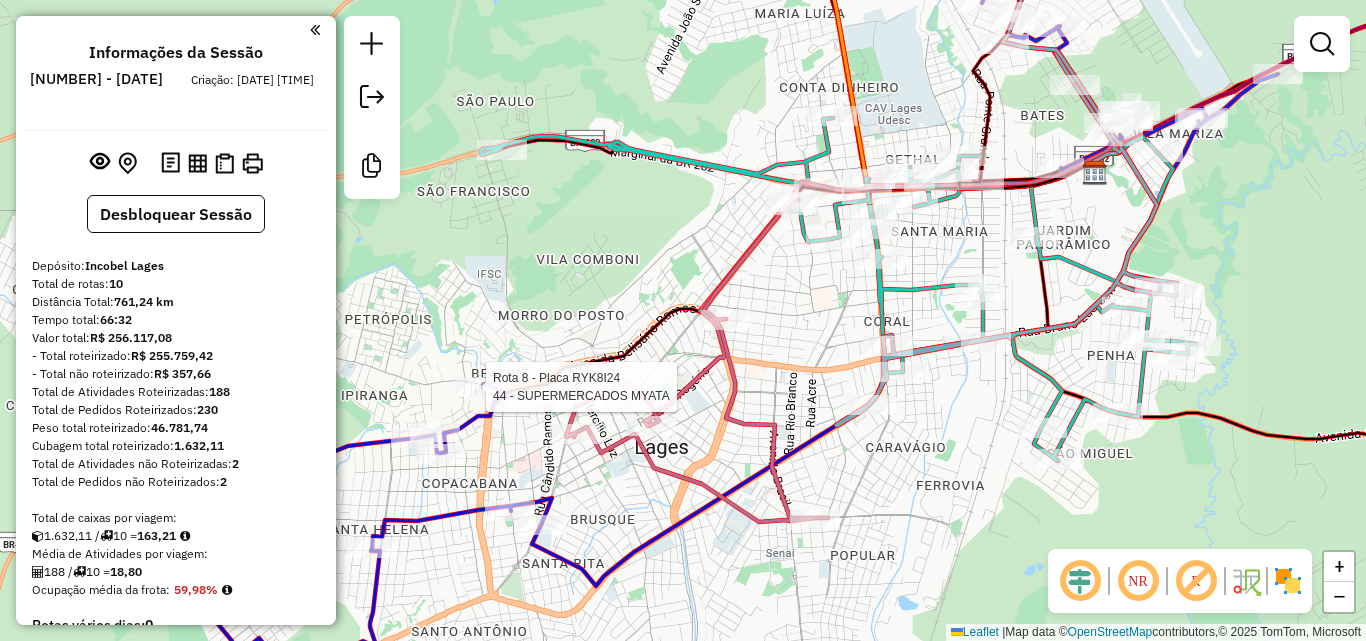 select on "*********" 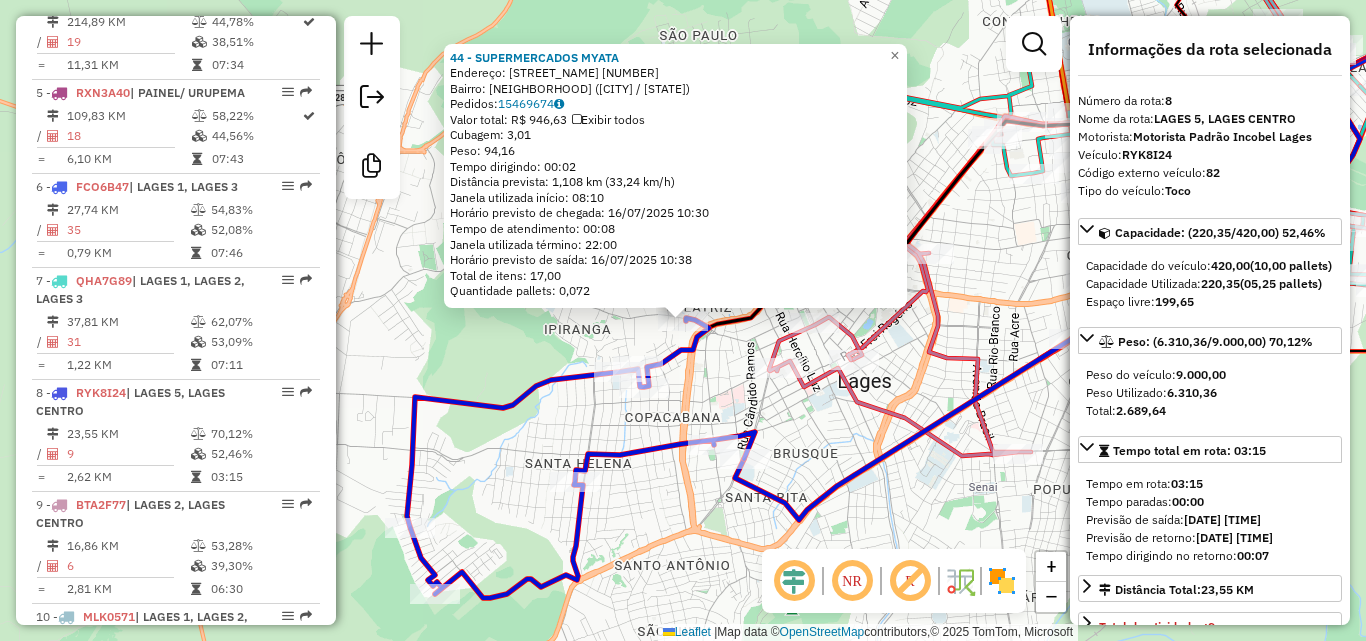 scroll, scrollTop: 1536, scrollLeft: 0, axis: vertical 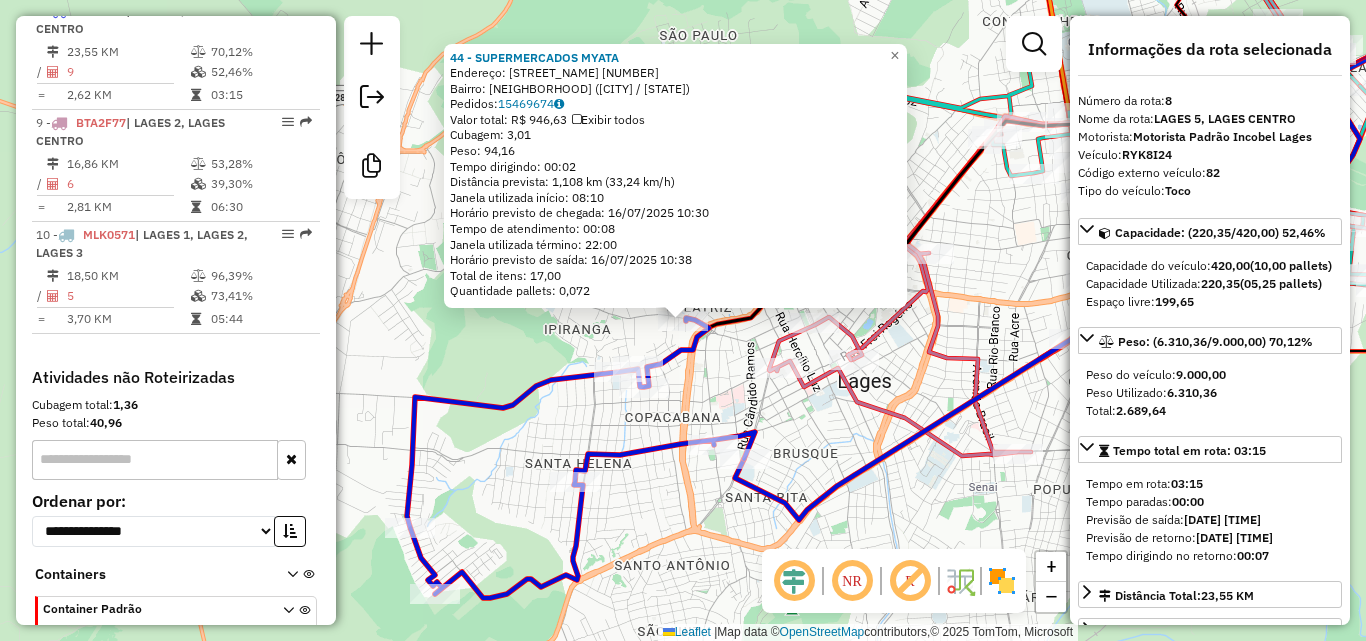 click on "[NUMBER] - [COMPANY_NAME]  Endereço: [STREET_NAME]               [NUMBER]   Bairro: [NEIGHBORHOOD] ([CITY] / [STATE])   Pedidos:  [NUMBER]   Valor total: R$ [PRICE]   Exibir todos   Cubagem: [NUMBER]  Peso: [NUMBER]  Tempo dirigindo: [TIME]   Distância prevista: [DISTANCE] km ([SPEED] km/h)   Janela utilizada início: [TIME]   Horário previsto de chegada: [DATE] [TIME]   Tempo de atendimento: [TIME]   Janela utilizada término: [TIME]   Total de itens: [NUMBER]   Quantidade pallets: [NUMBER]  × Janela de atendimento Grade de atendimento Capacidade Transportadoras Veículos Cliente Pedidos  Rotas Selecione os dias de semana para filtrar as janelas de atendimento  Seg   Ter   Qua   Qui   Sex   Sáb   Dom  Informe o período da janela de atendimento: De: Até:  Filtrar exatamente a janela do cliente  Considerar janela de atendimento padrão  Selecione os dias de semana para filtrar as grades de atendimento  Seg   Ter   Qua   Qui   Sex   Sáb   Dom   Peso mínimo:   Peso máximo:   De:  De:" 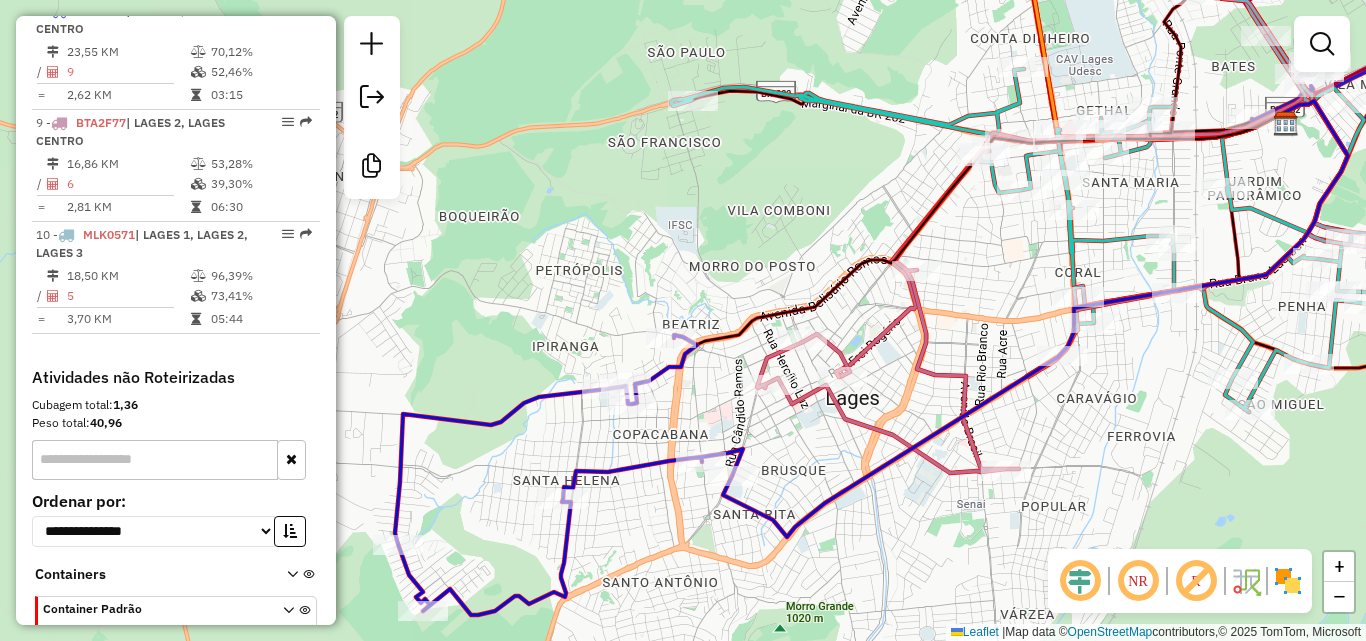 drag, startPoint x: 718, startPoint y: 370, endPoint x: 706, endPoint y: 387, distance: 20.808653 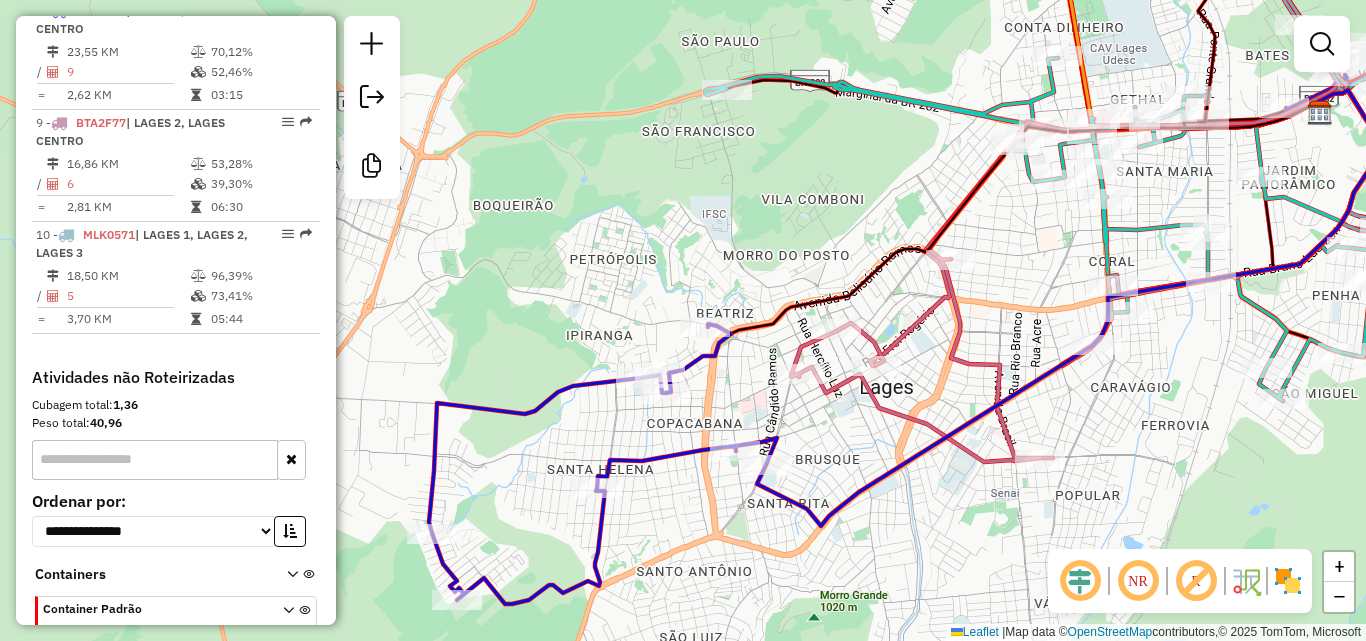 drag, startPoint x: 705, startPoint y: 412, endPoint x: 739, endPoint y: 401, distance: 35.735138 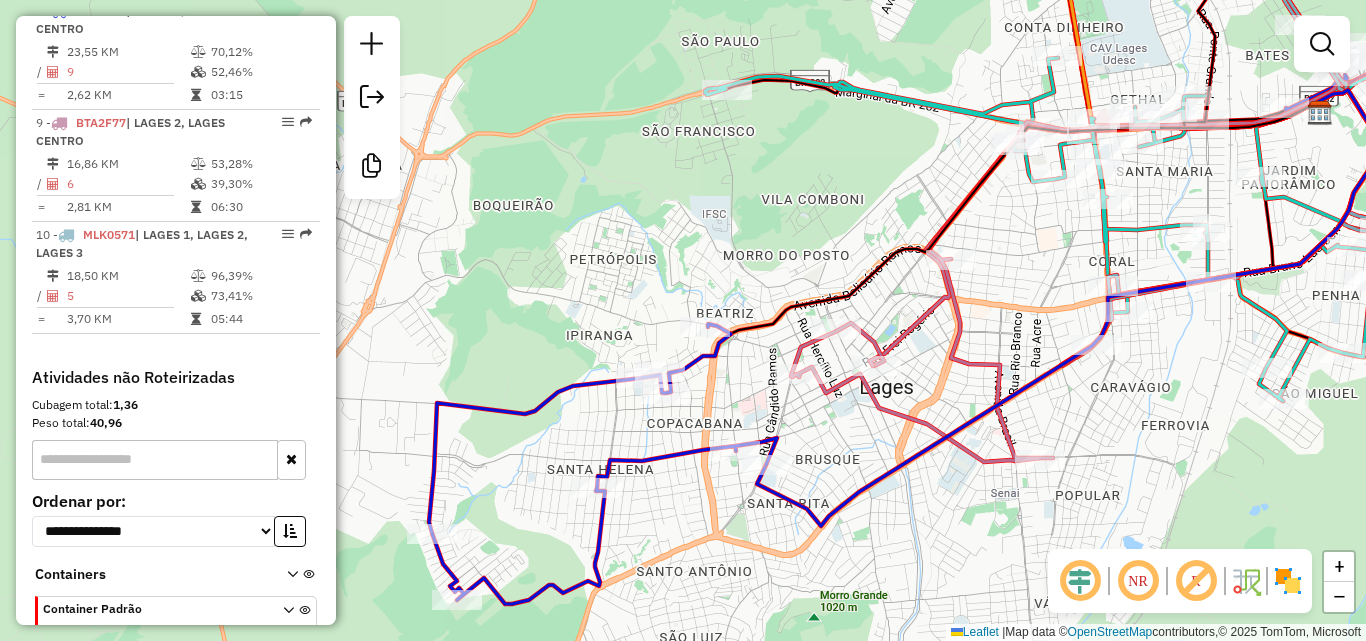 click on "Rota 9 - Placa BTA2F77  42 - SUPERMERCADOS MYATA Janela de atendimento Grade de atendimento Capacidade Transportadoras Veículos Cliente Pedidos  Rotas Selecione os dias de semana para filtrar as janelas de atendimento  Seg   Ter   Qua   Qui   Sex   Sáb   Dom  Informe o período da janela de atendimento: De: Até:  Filtrar exatamente a janela do cliente  Considerar janela de atendimento padrão  Selecione os dias de semana para filtrar as grades de atendimento  Seg   Ter   Qua   Qui   Sex   Sáb   Dom   Considerar clientes sem dia de atendimento cadastrado  Clientes fora do dia de atendimento selecionado Filtrar as atividades entre os valores definidos abaixo:  Peso mínimo:   Peso máximo:   Cubagem mínima:   Cubagem máxima:   De:   Até:  Filtrar as atividades entre o tempo de atendimento definido abaixo:  De:   Até:   Considerar capacidade total dos clientes não roteirizados Transportadora: Selecione um ou mais itens Tipo de veículo: Selecione um ou mais itens Veículo: Selecione um ou mais itens De:" 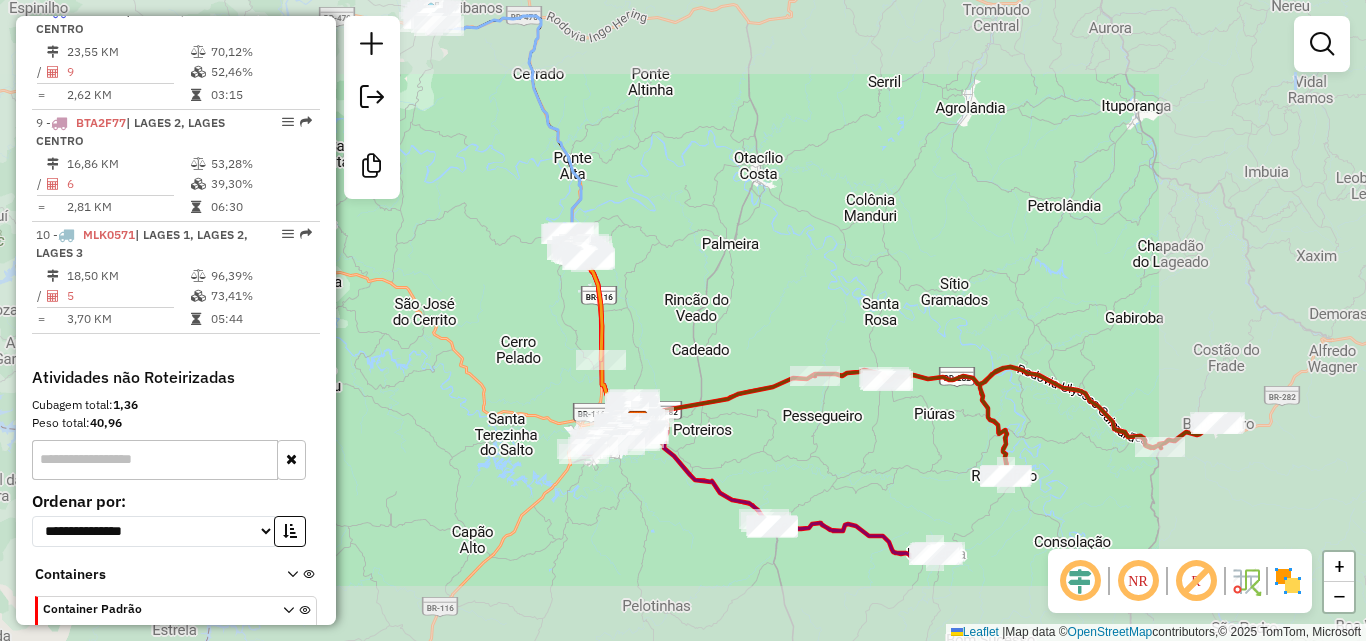 drag, startPoint x: 823, startPoint y: 400, endPoint x: 872, endPoint y: 244, distance: 163.51453 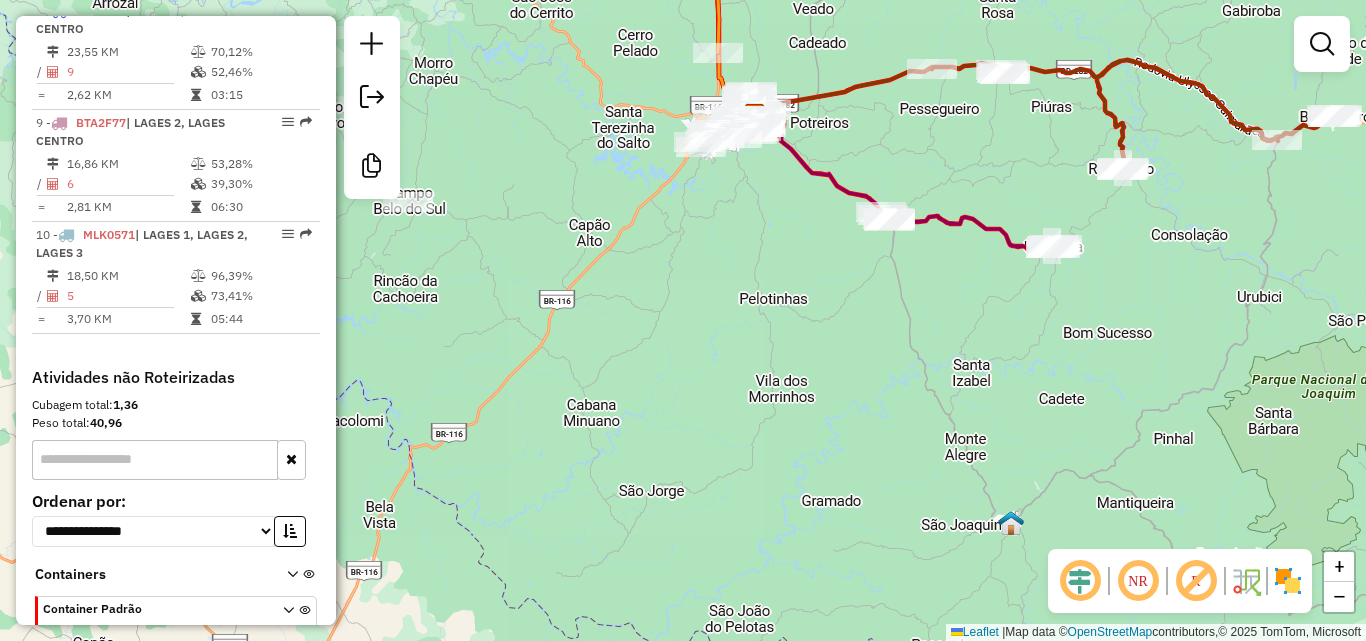 drag, startPoint x: 853, startPoint y: 412, endPoint x: 778, endPoint y: 51, distance: 368.70856 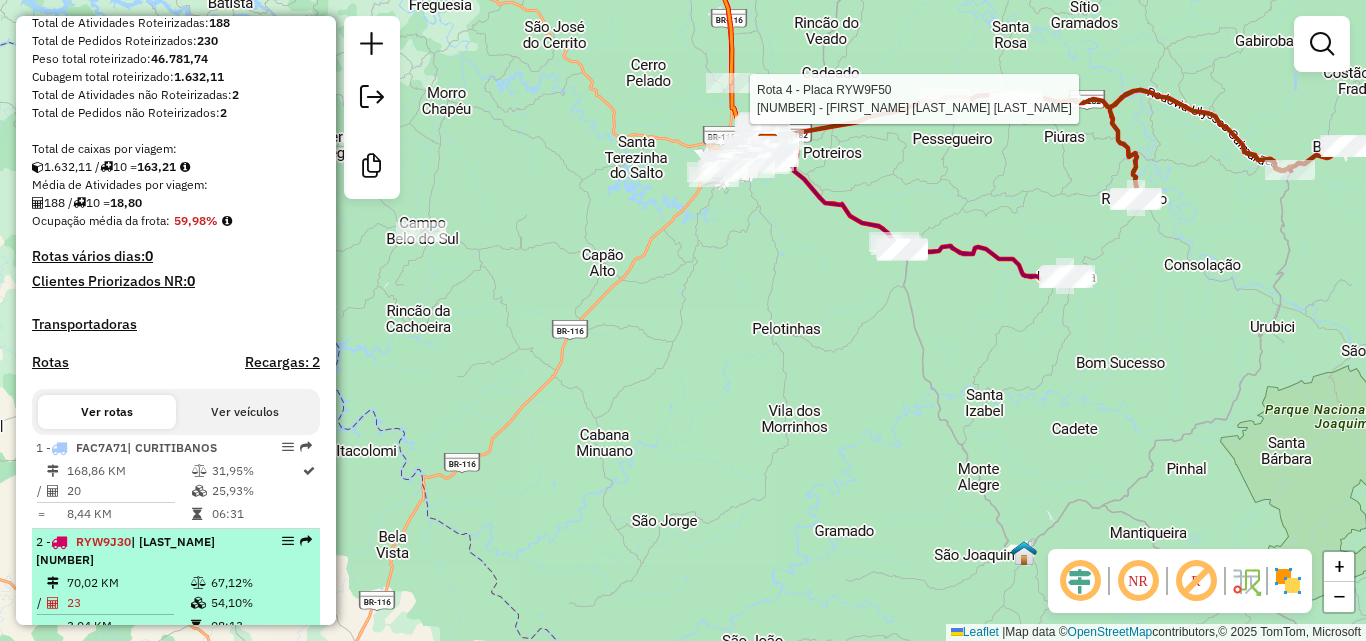 scroll, scrollTop: 136, scrollLeft: 0, axis: vertical 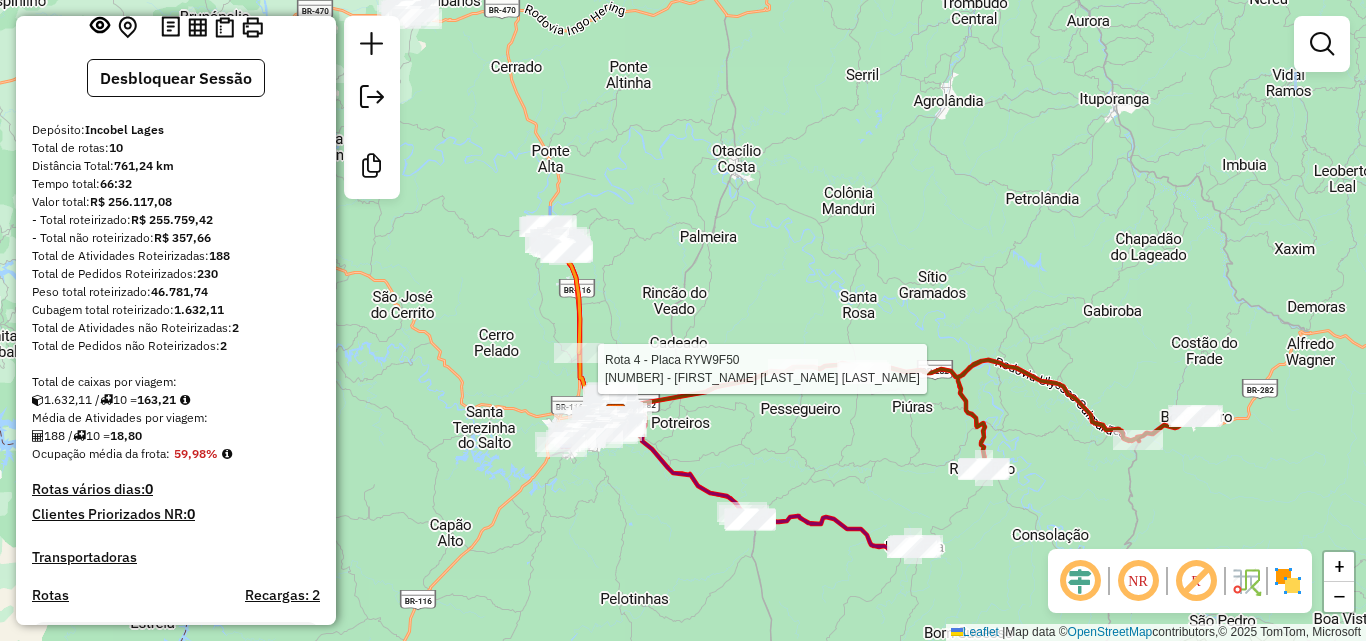 drag, startPoint x: 793, startPoint y: 252, endPoint x: 642, endPoint y: 514, distance: 302.39874 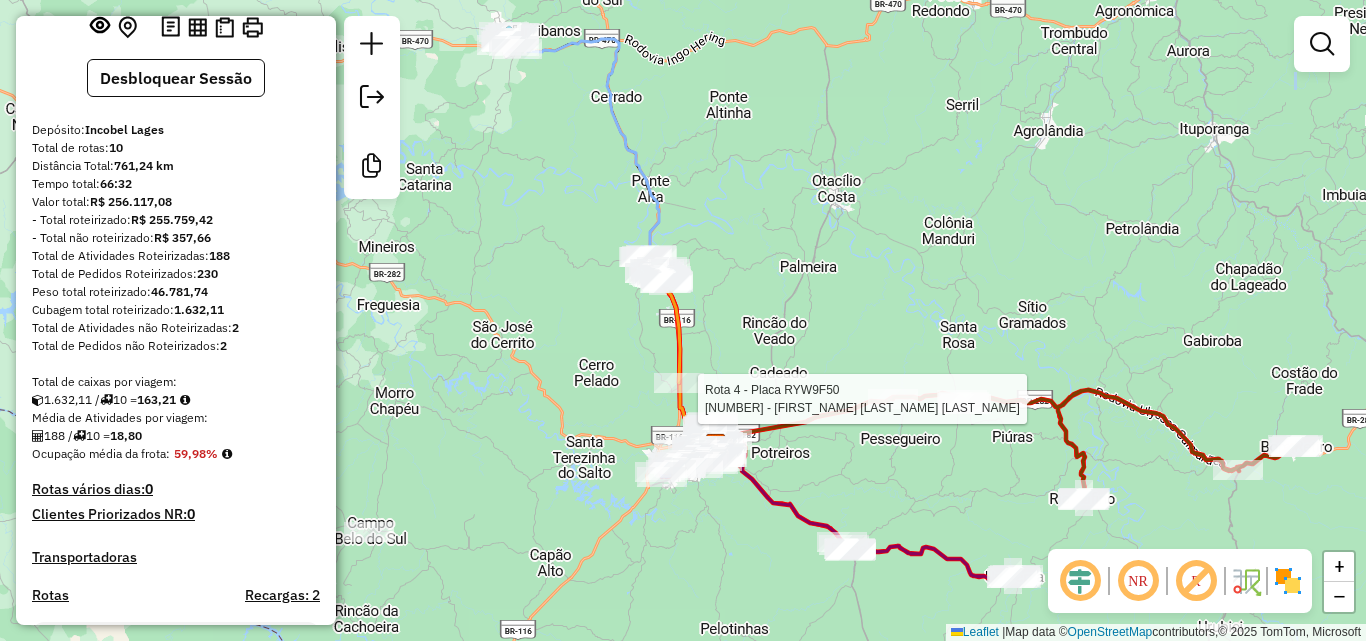 drag, startPoint x: 782, startPoint y: 425, endPoint x: 882, endPoint y: 452, distance: 103.58089 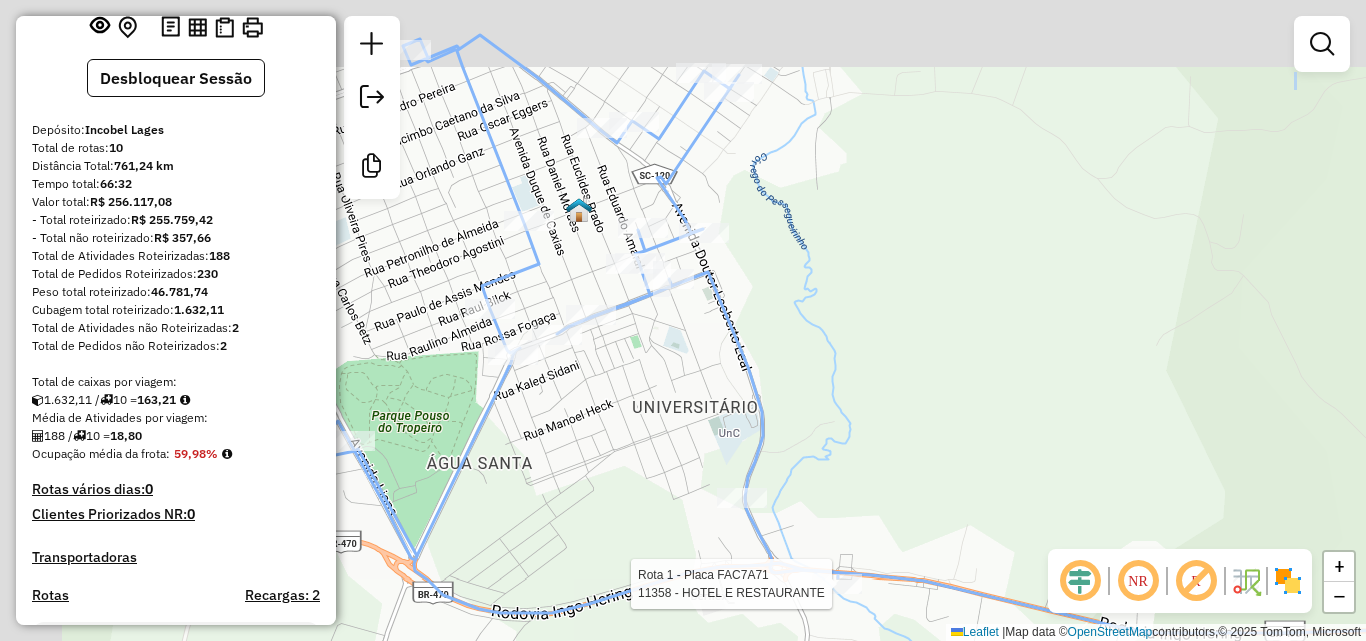 drag, startPoint x: 727, startPoint y: 212, endPoint x: 829, endPoint y: 289, distance: 127.80063 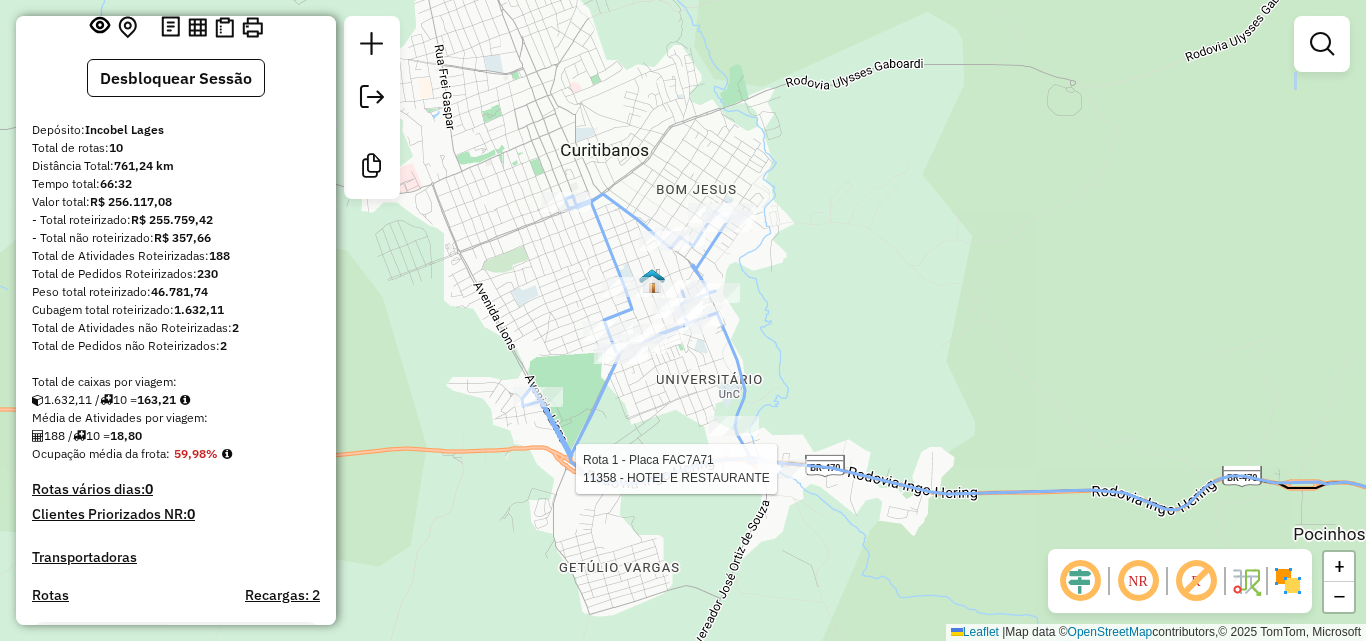 drag, startPoint x: 930, startPoint y: 303, endPoint x: 717, endPoint y: 280, distance: 214.23819 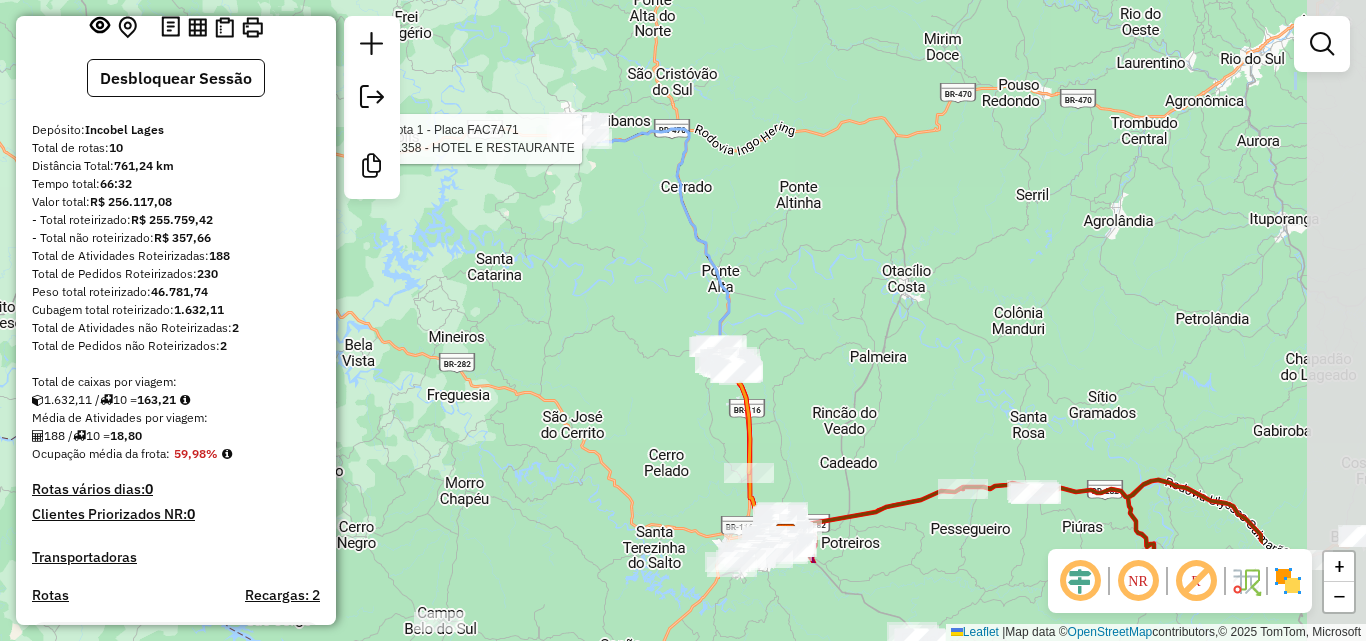 drag, startPoint x: 975, startPoint y: 304, endPoint x: 736, endPoint y: 159, distance: 279.54605 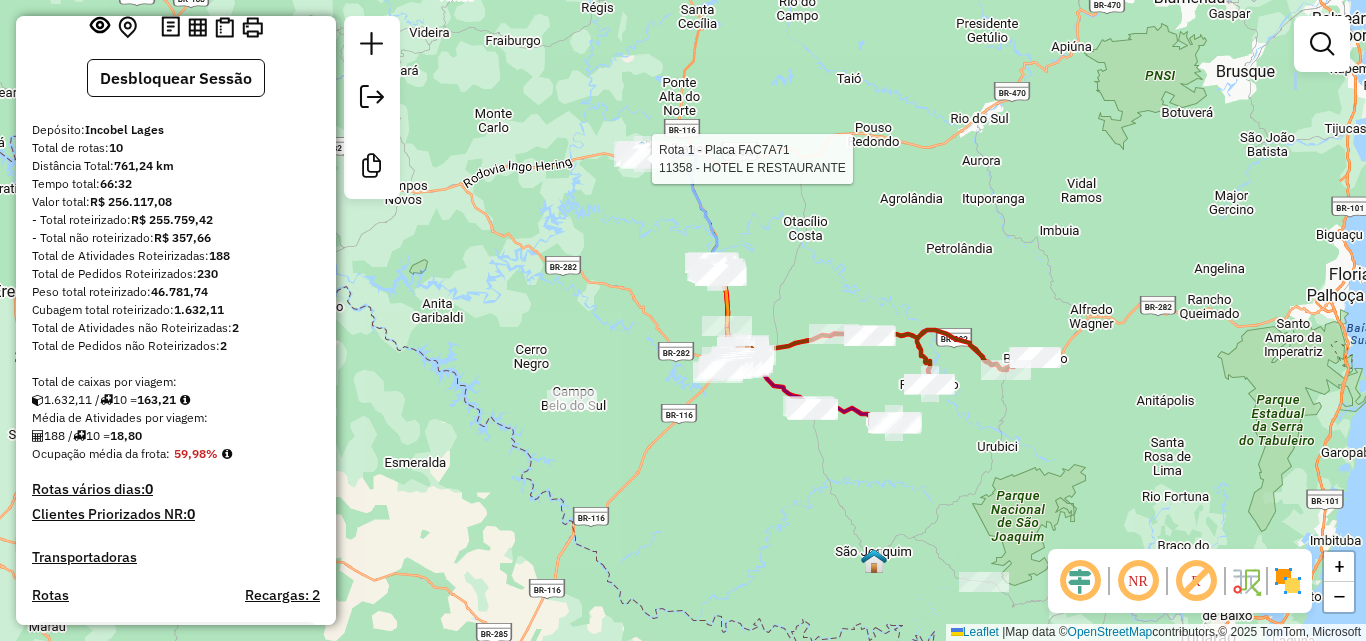 drag, startPoint x: 871, startPoint y: 365, endPoint x: 836, endPoint y: 366, distance: 35.014282 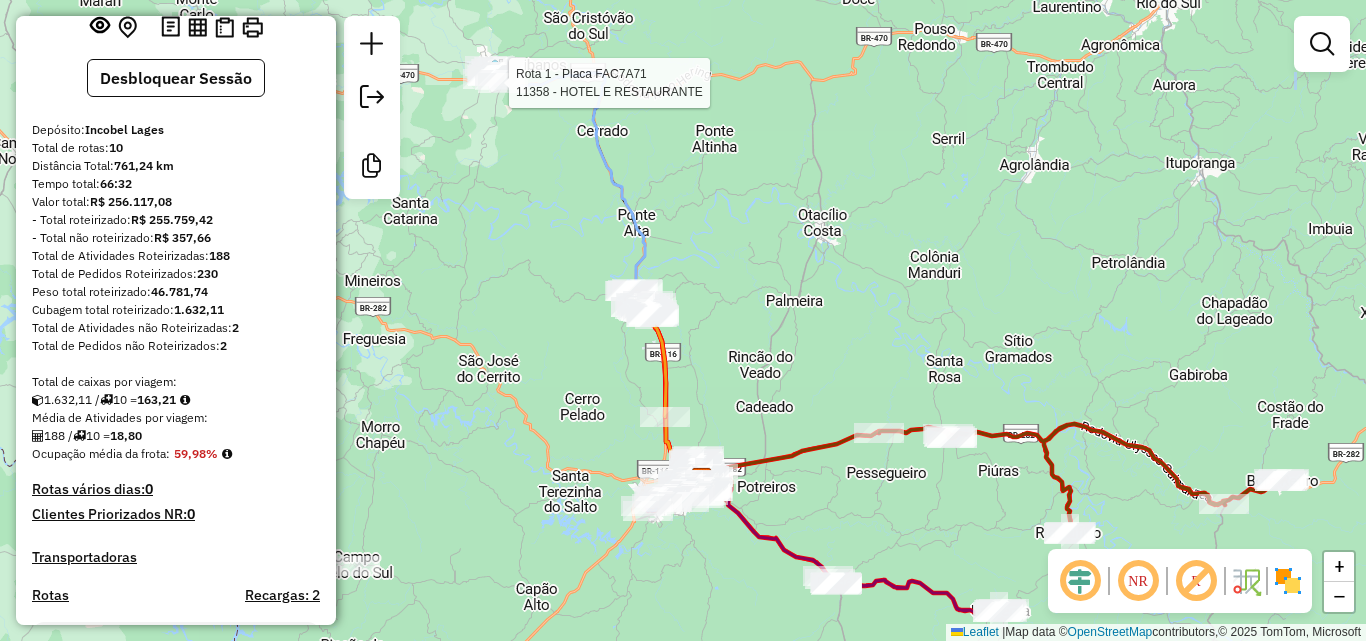 drag, startPoint x: 802, startPoint y: 397, endPoint x: 786, endPoint y: 512, distance: 116.10771 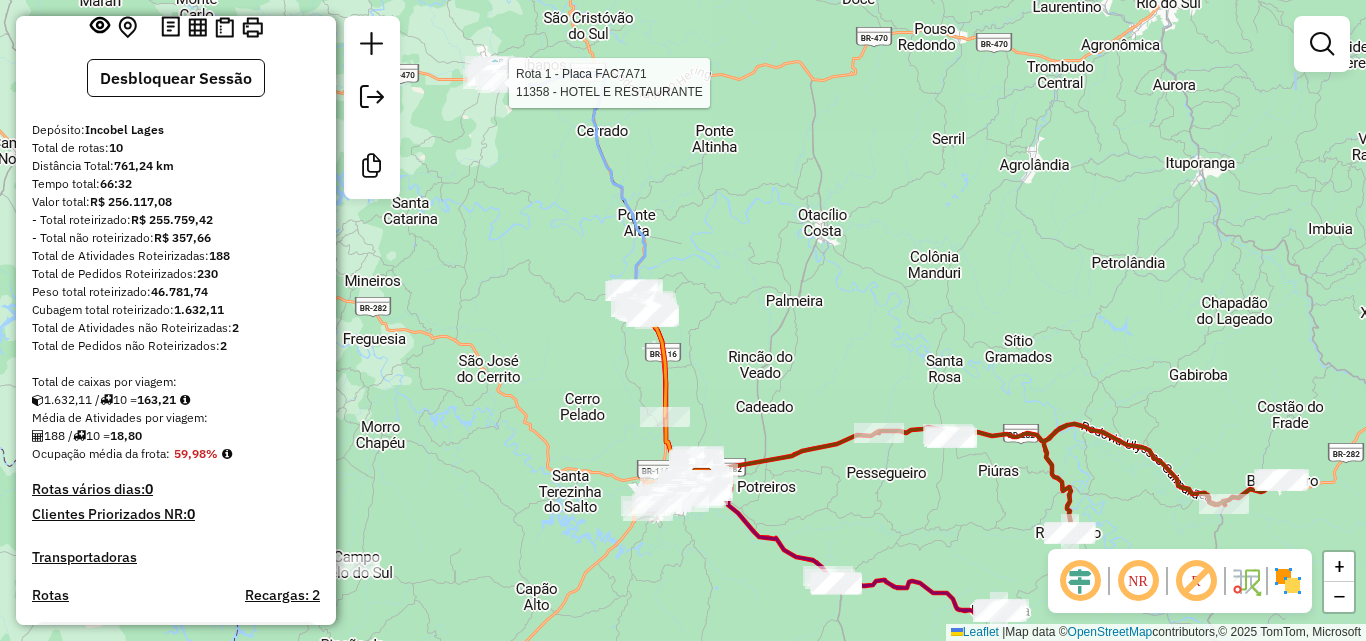 click on "Rota 1 - Placa FAC7A71  11358 - HOTEL E RESTAURANTE Janela de atendimento Grade de atendimento Capacidade Transportadoras Veículos Cliente Pedidos  Rotas Selecione os dias de semana para filtrar as janelas de atendimento  Seg   Ter   Qua   Qui   Sex   Sáb   Dom  Informe o período da janela de atendimento: De: Até:  Filtrar exatamente a janela do cliente  Considerar janela de atendimento padrão  Selecione os dias de semana para filtrar as grades de atendimento  Seg   Ter   Qua   Qui   Sex   Sáb   Dom   Considerar clientes sem dia de atendimento cadastrado  Clientes fora do dia de atendimento selecionado Filtrar as atividades entre os valores definidos abaixo:  Peso mínimo:   Peso máximo:   Cubagem mínima:   Cubagem máxima:   De:   Até:  Filtrar as atividades entre o tempo de atendimento definido abaixo:  De:   Até:   Considerar capacidade total dos clientes não roteirizados Transportadora: Selecione um ou mais itens Tipo de veículo: Selecione um ou mais itens Veículo: Selecione um ou mais itens" 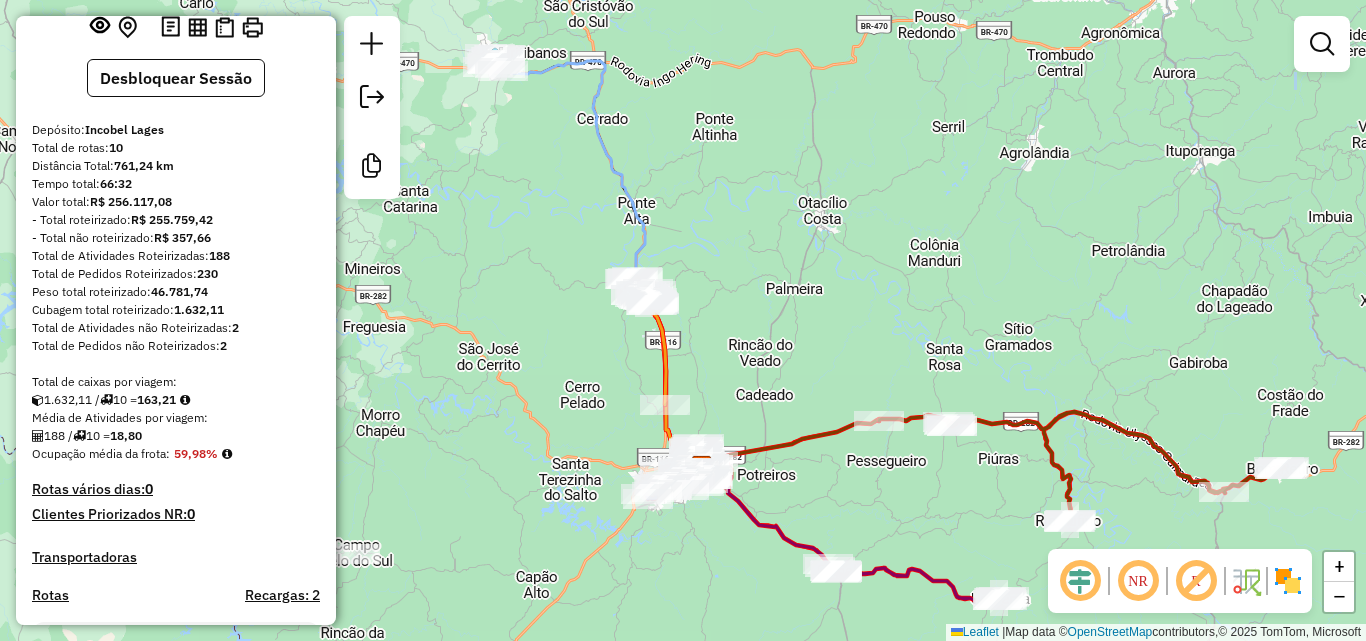 drag, startPoint x: 825, startPoint y: 509, endPoint x: 825, endPoint y: 497, distance: 12 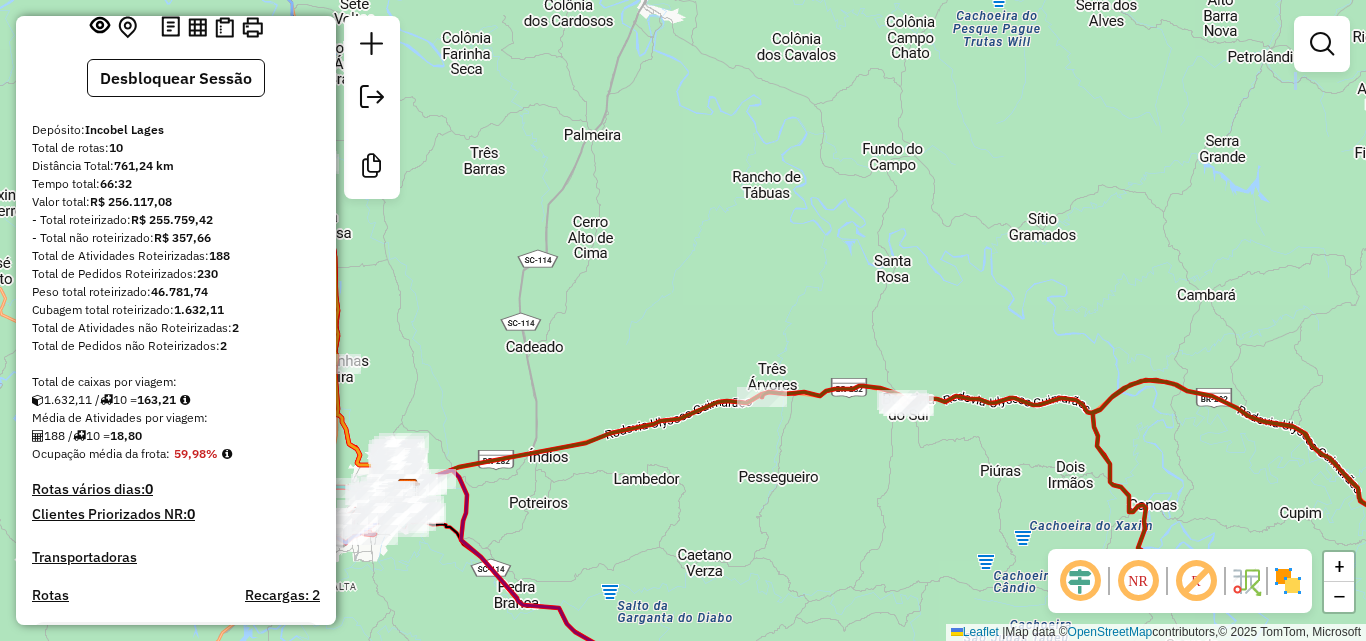 drag, startPoint x: 932, startPoint y: 462, endPoint x: 823, endPoint y: 474, distance: 109.65856 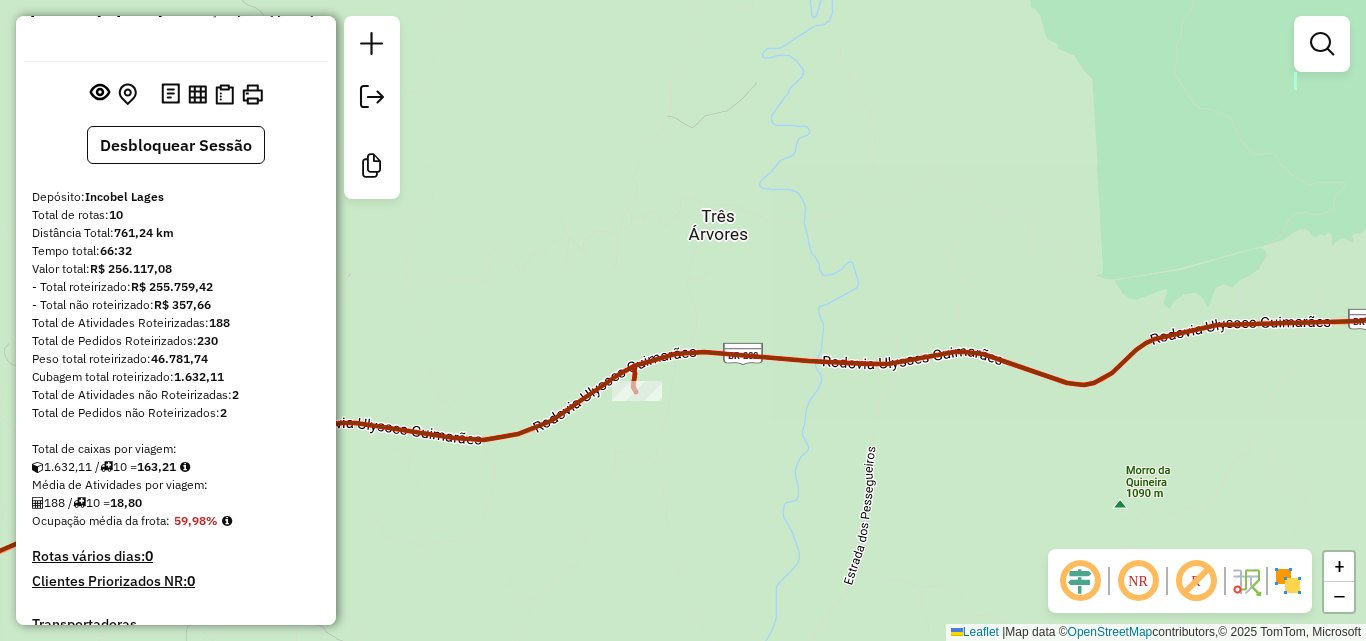 scroll, scrollTop: 0, scrollLeft: 0, axis: both 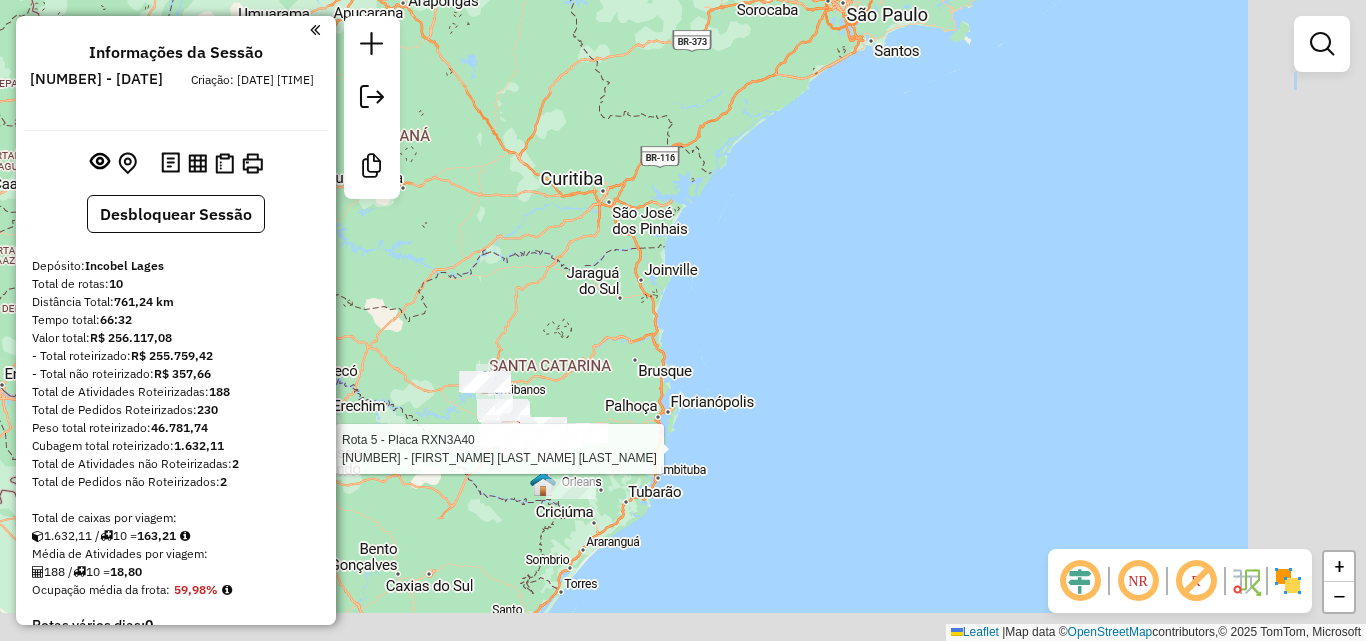 drag, startPoint x: 649, startPoint y: 496, endPoint x: 514, endPoint y: 387, distance: 173.5108 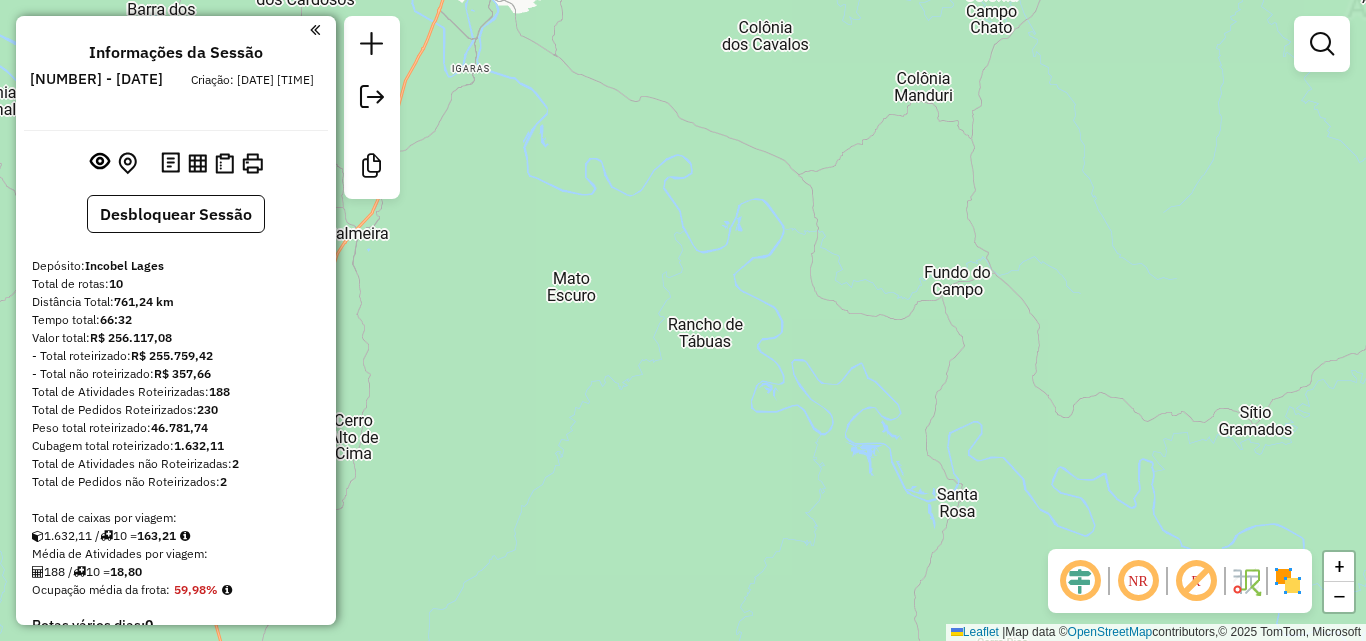 drag, startPoint x: 565, startPoint y: 449, endPoint x: 593, endPoint y: 244, distance: 206.90337 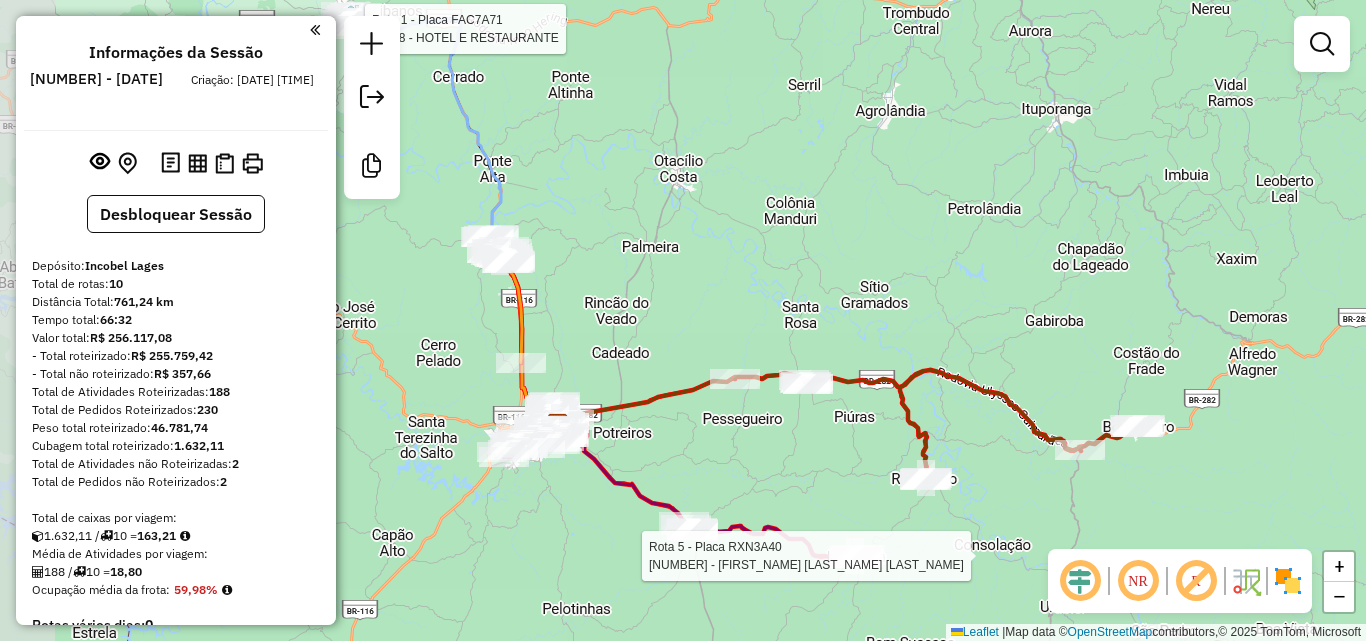 drag, startPoint x: 639, startPoint y: 375, endPoint x: 740, endPoint y: 425, distance: 112.698715 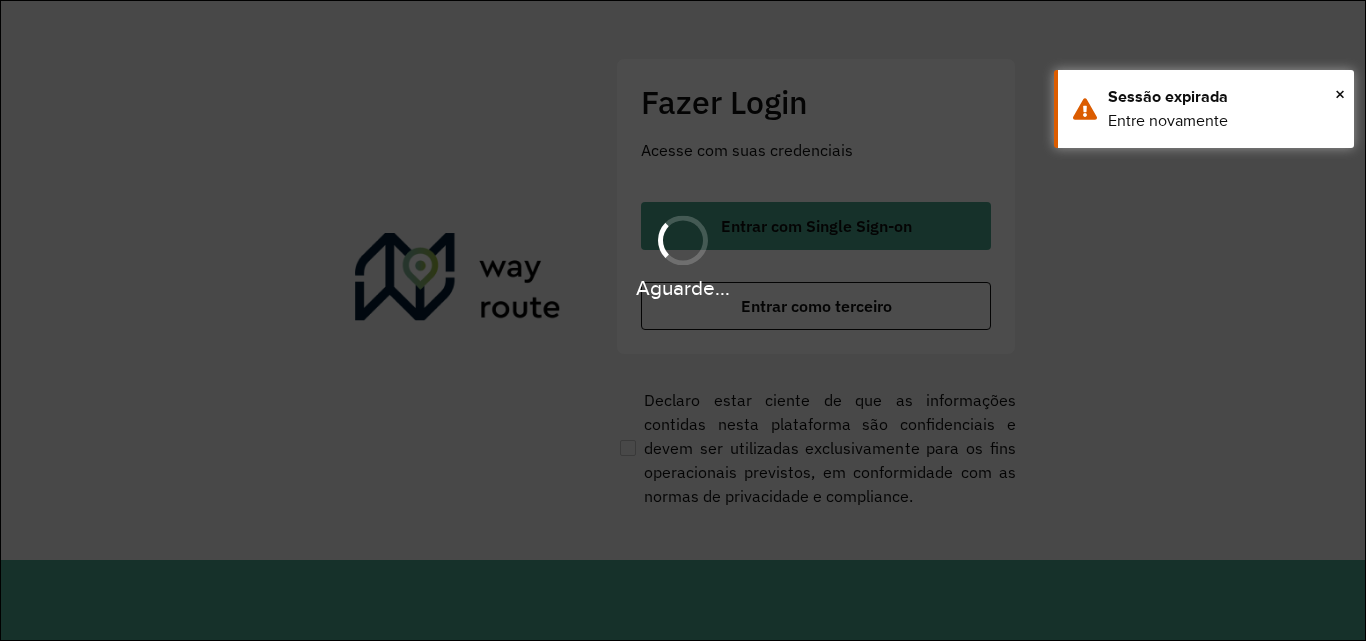 scroll, scrollTop: 0, scrollLeft: 0, axis: both 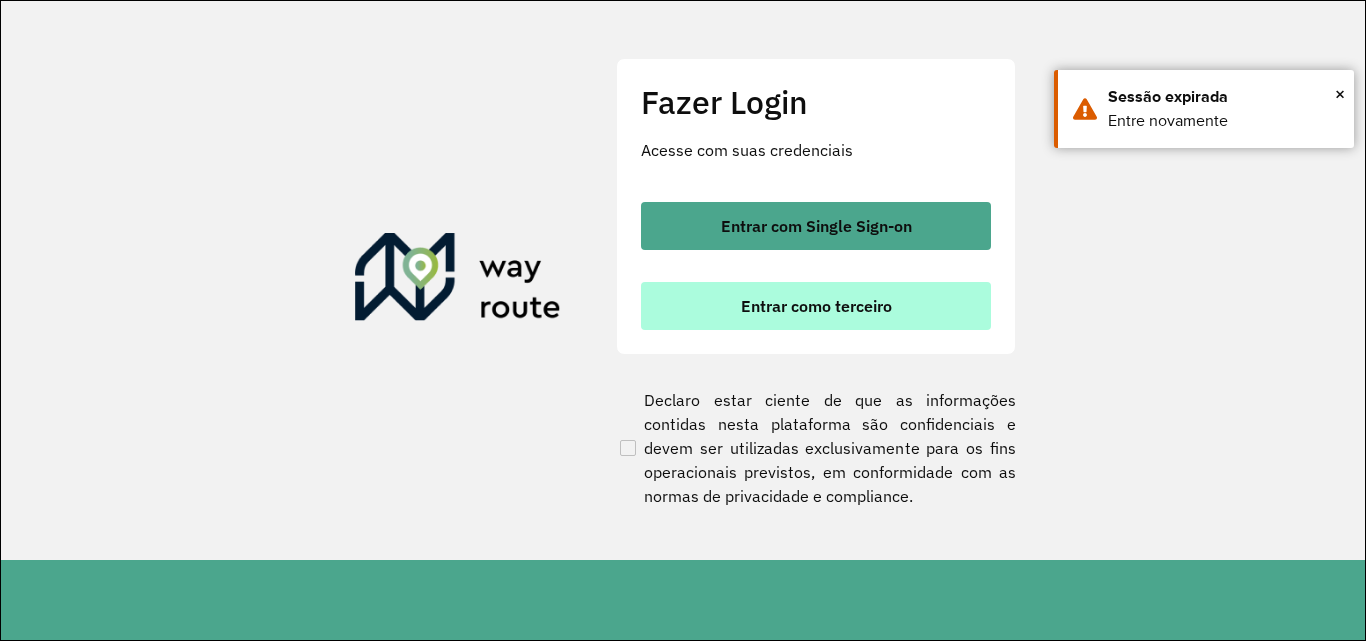click on "Entrar como terceiro" at bounding box center [816, 306] 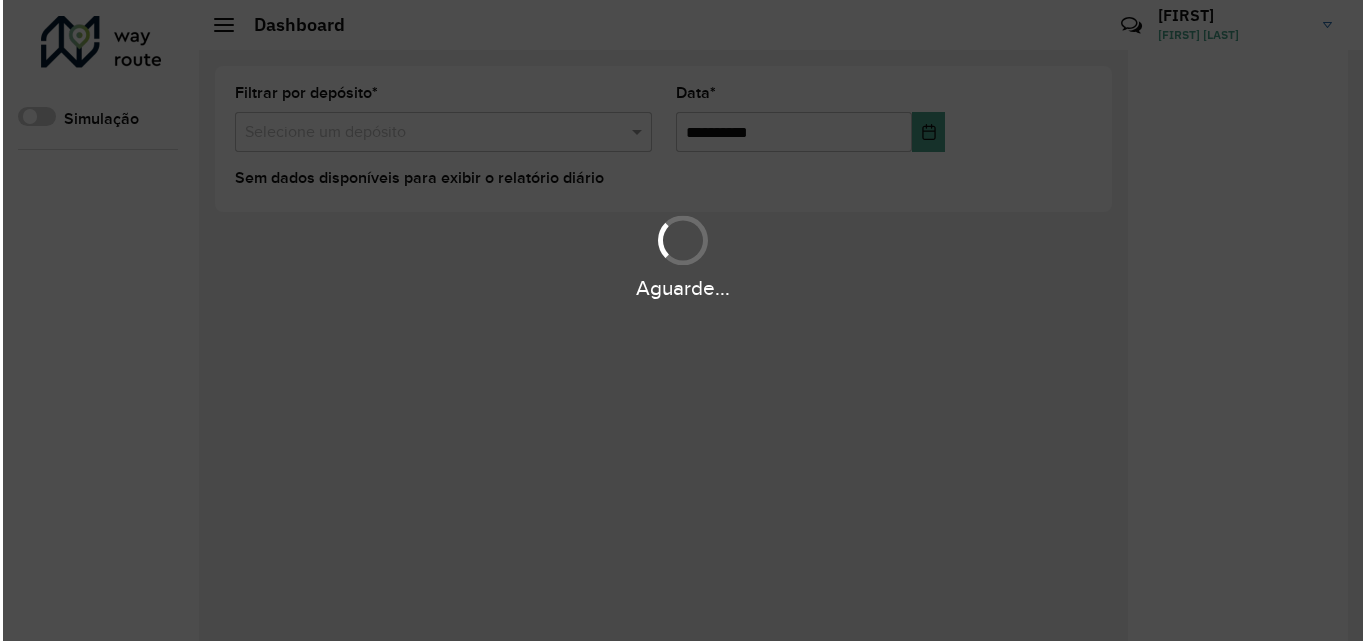 scroll, scrollTop: 0, scrollLeft: 0, axis: both 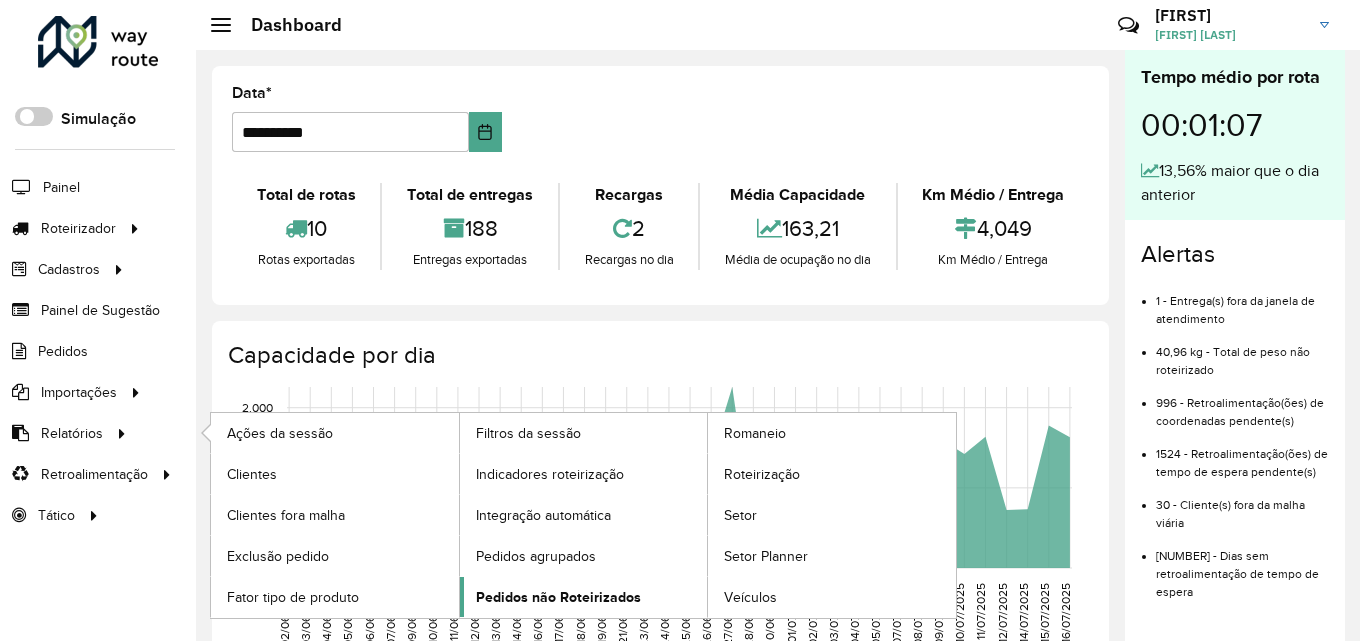 click on "Pedidos não Roteirizados" 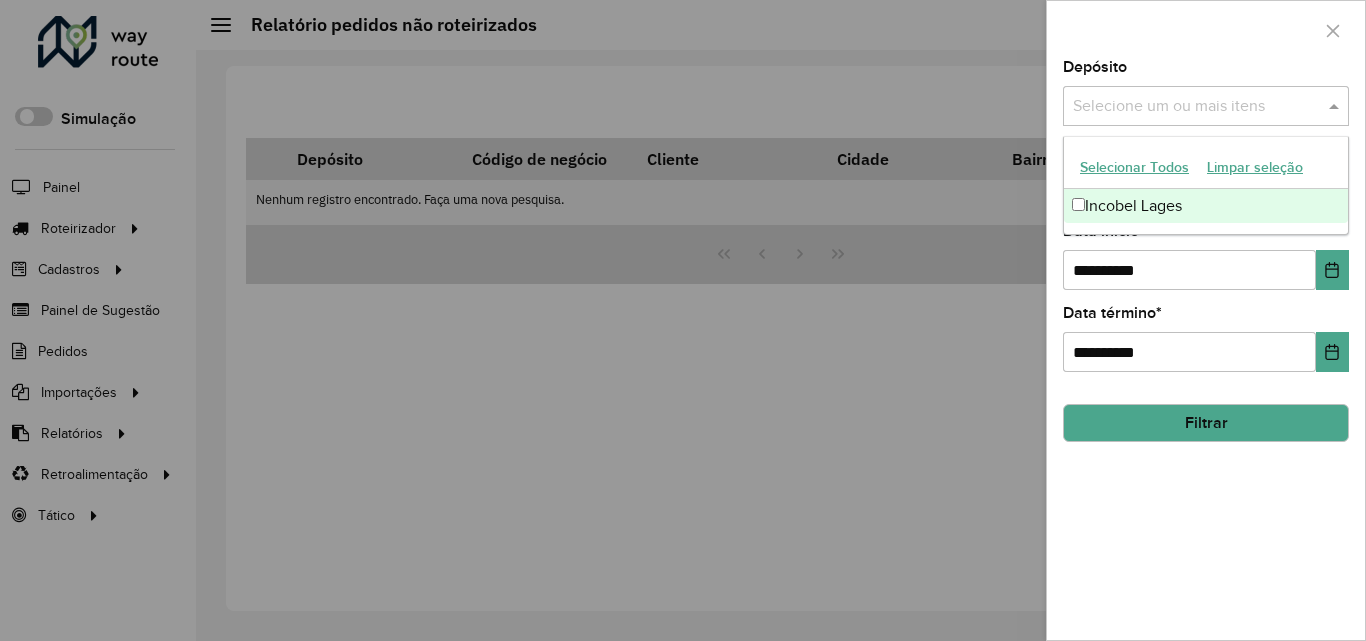 click at bounding box center (1196, 107) 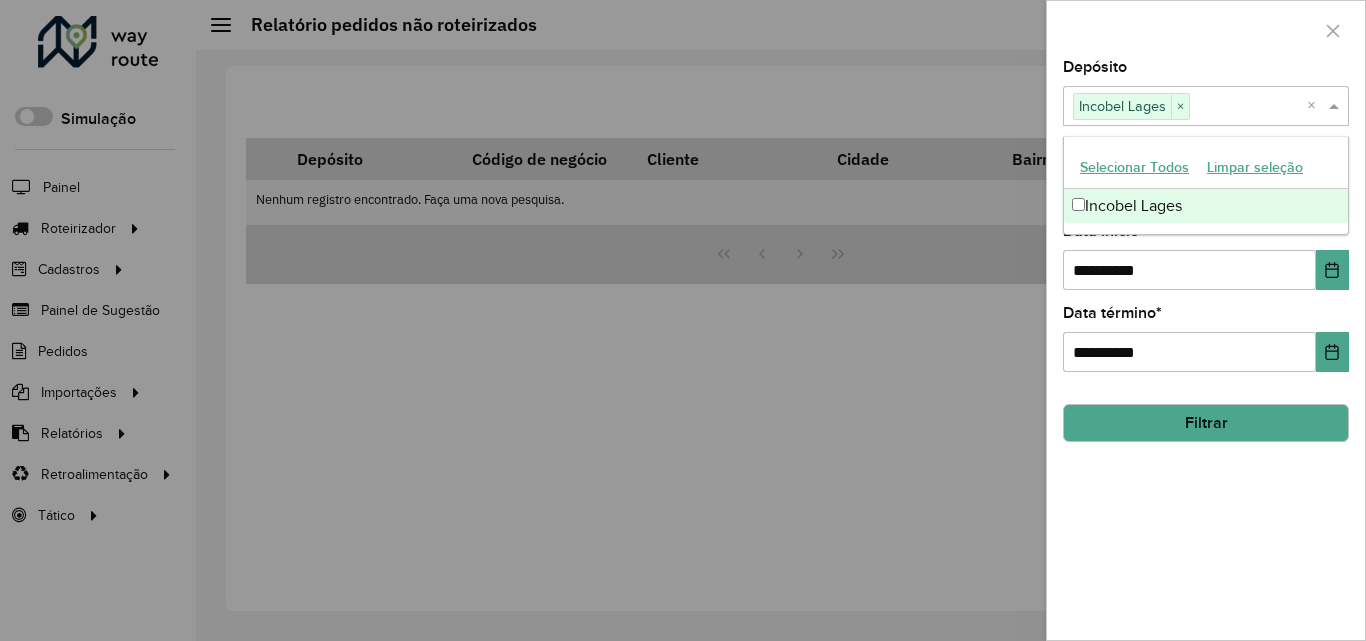 click on "Filtrar" 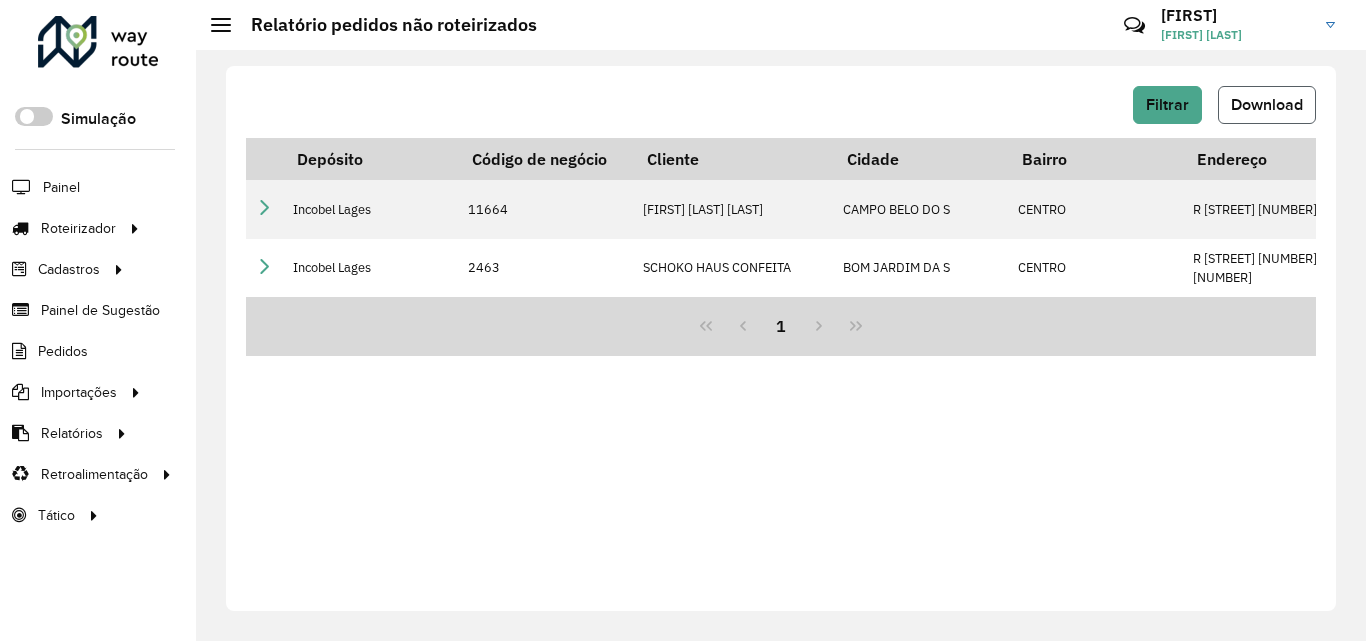 click on "Download" 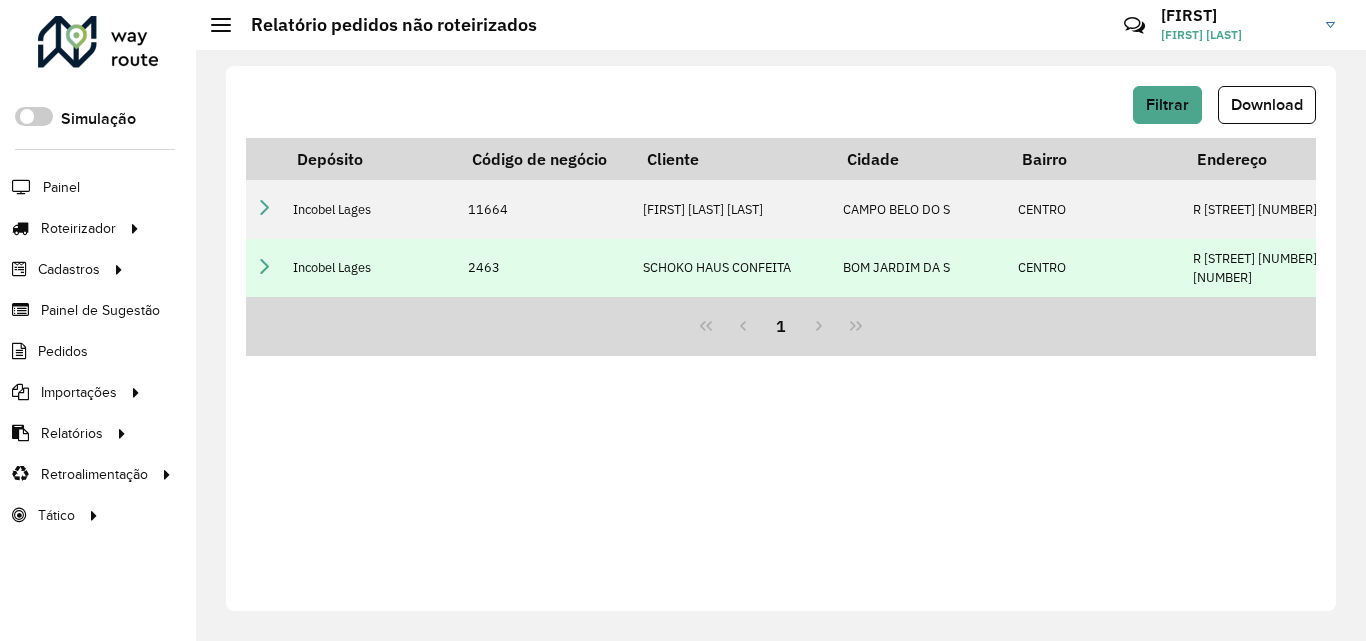 type 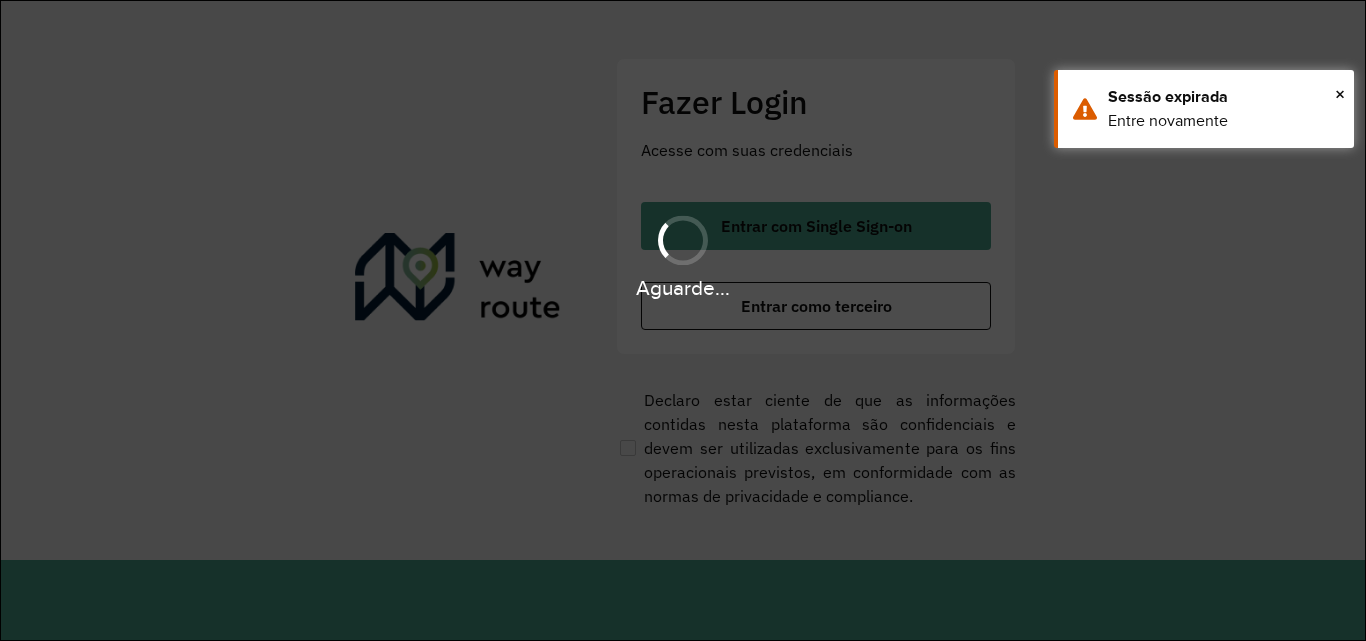 scroll, scrollTop: 0, scrollLeft: 0, axis: both 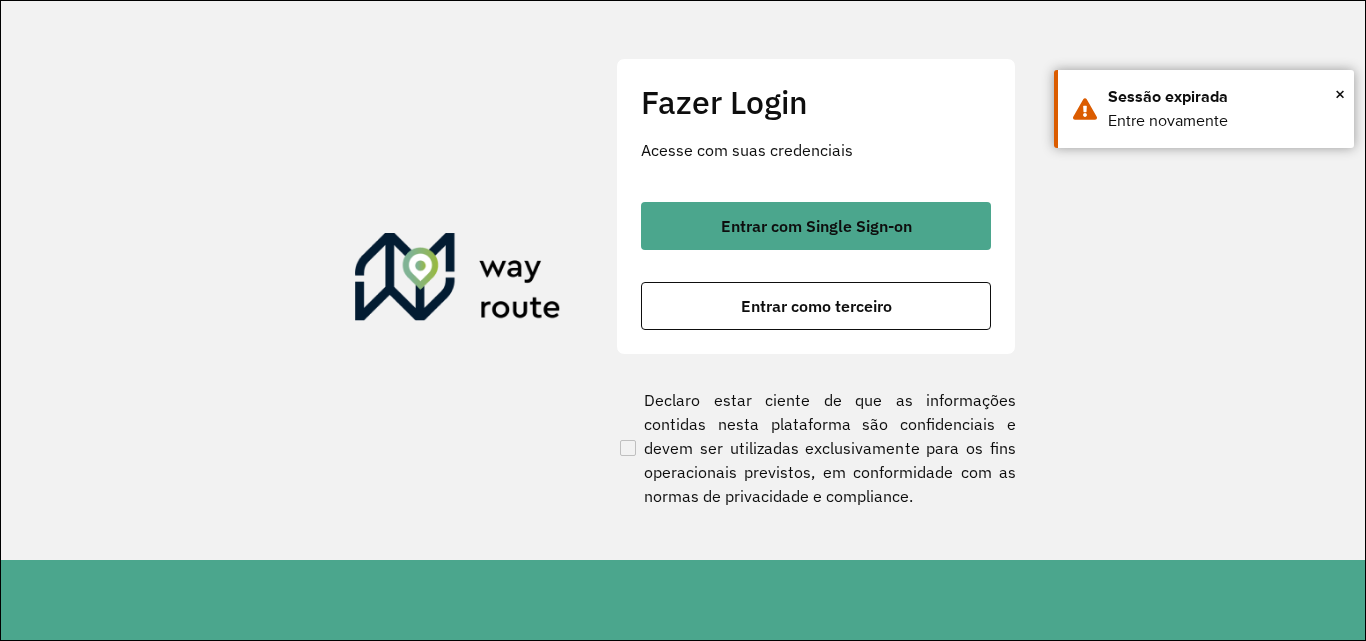 click on "Entrar como terceiro" at bounding box center [816, 306] 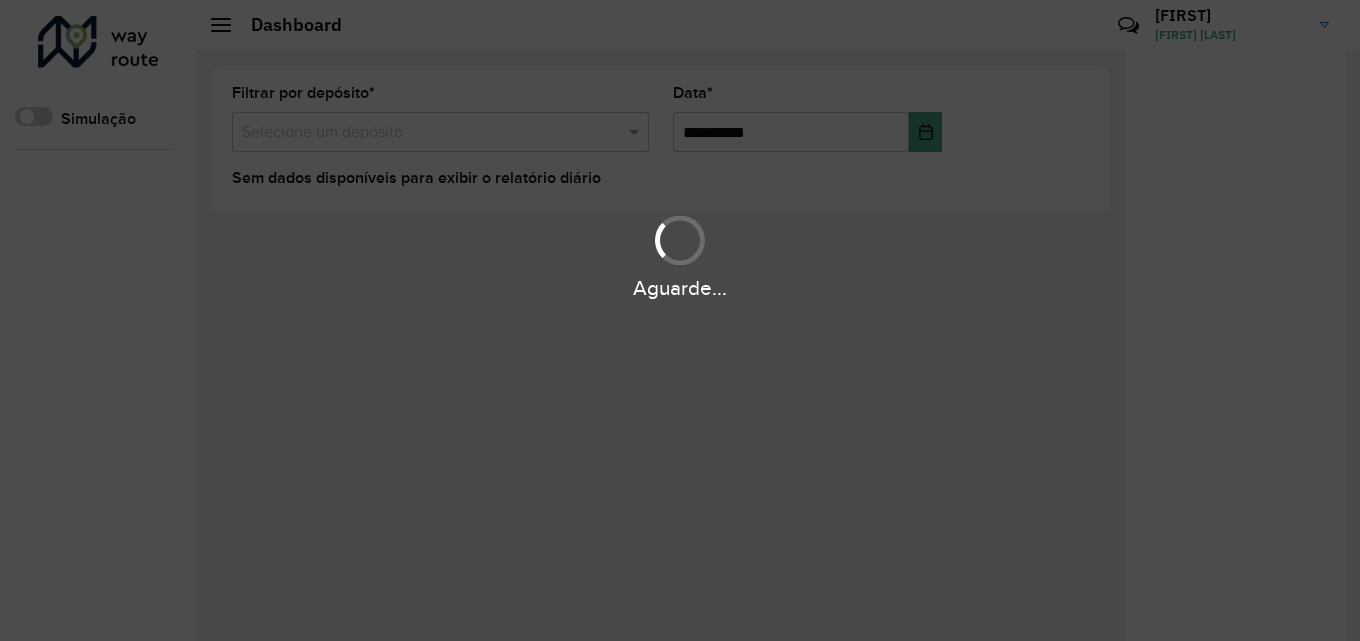 scroll, scrollTop: 0, scrollLeft: 0, axis: both 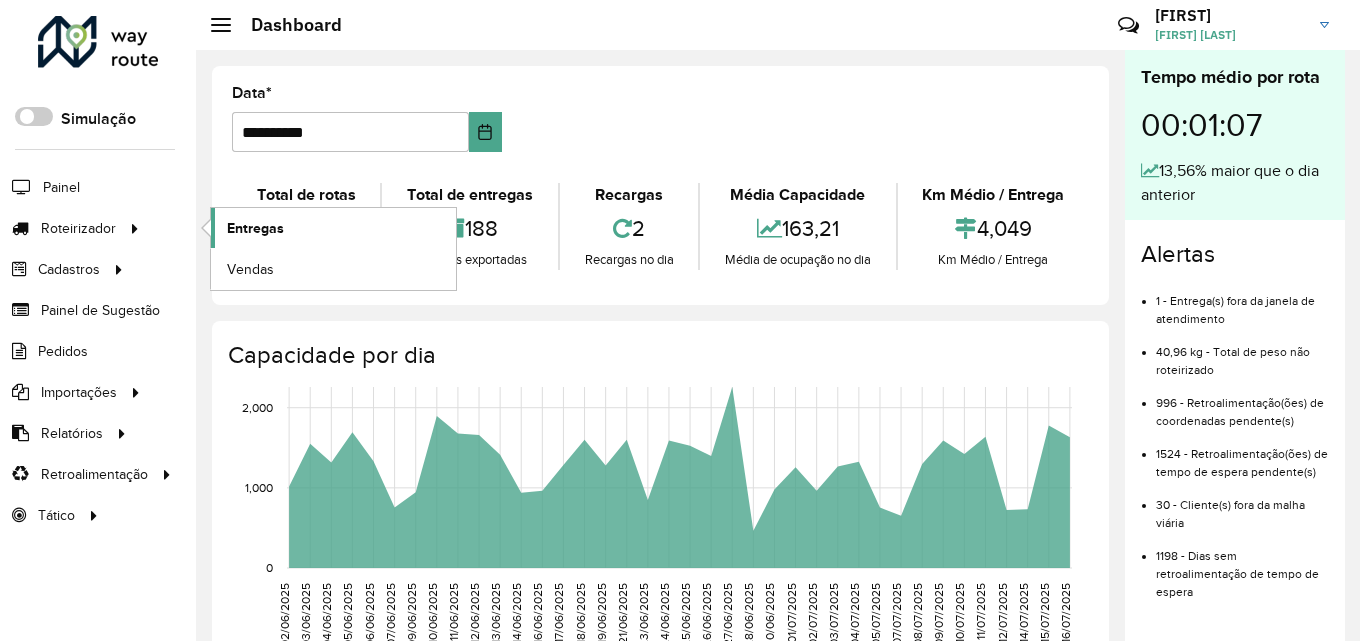 click on "Entregas" 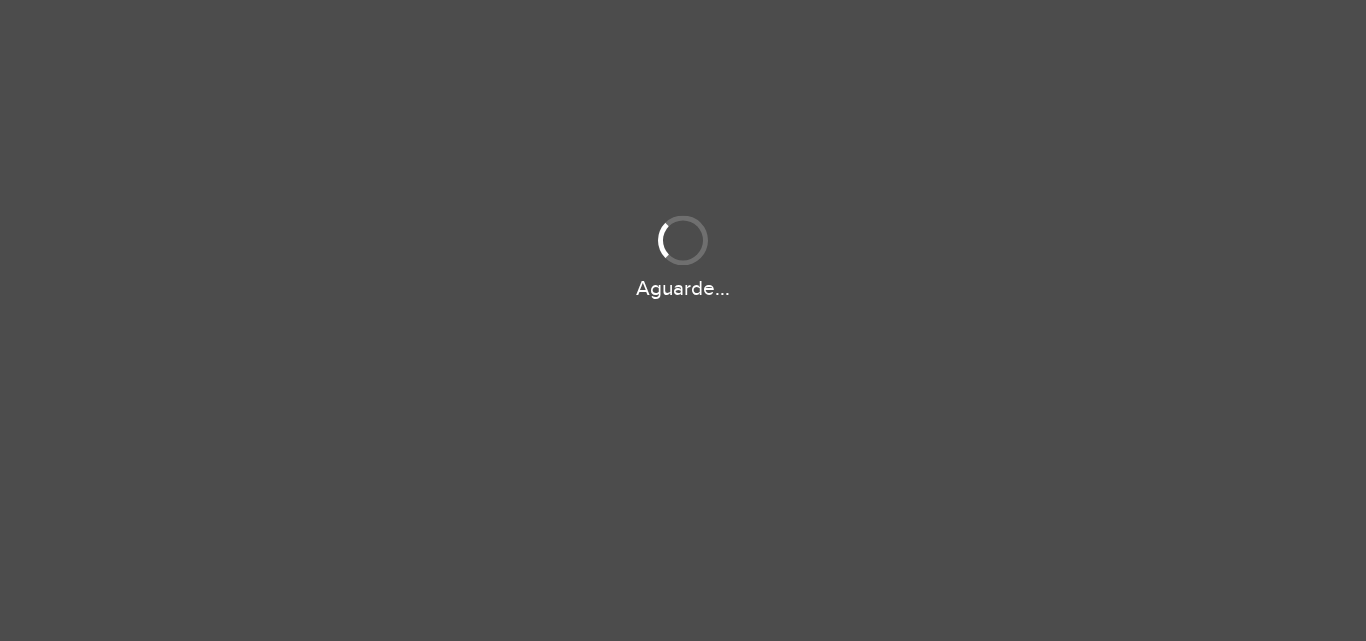 scroll, scrollTop: 0, scrollLeft: 0, axis: both 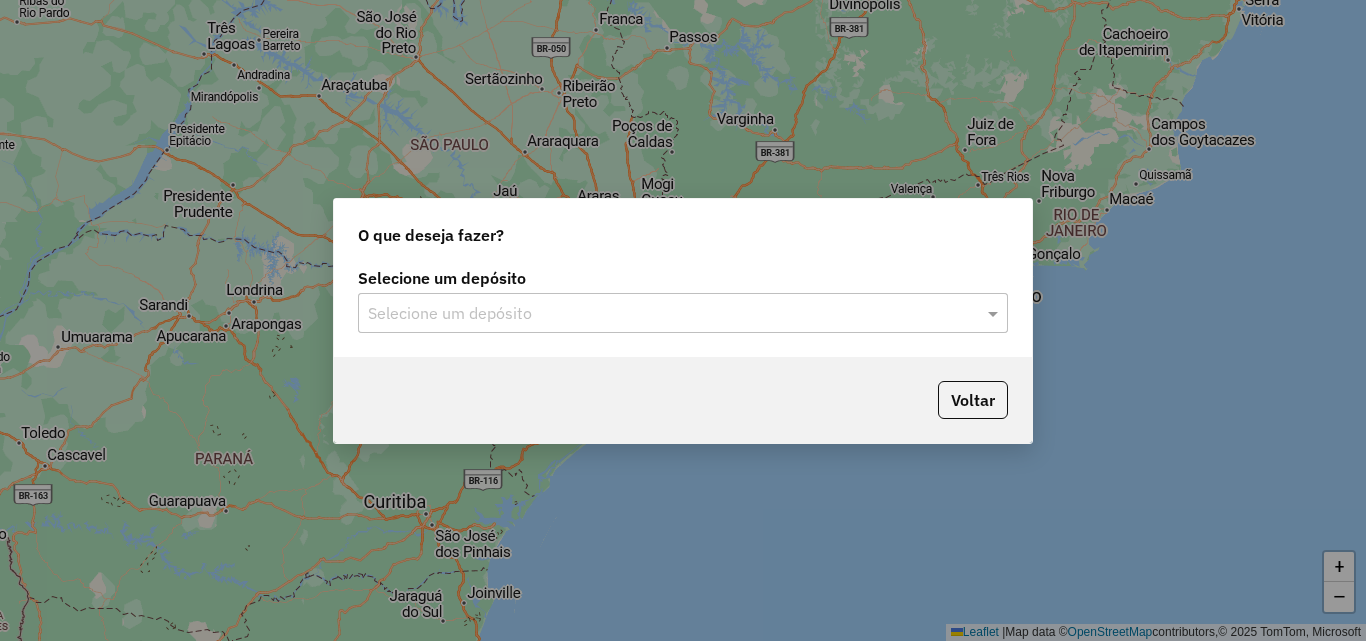 click 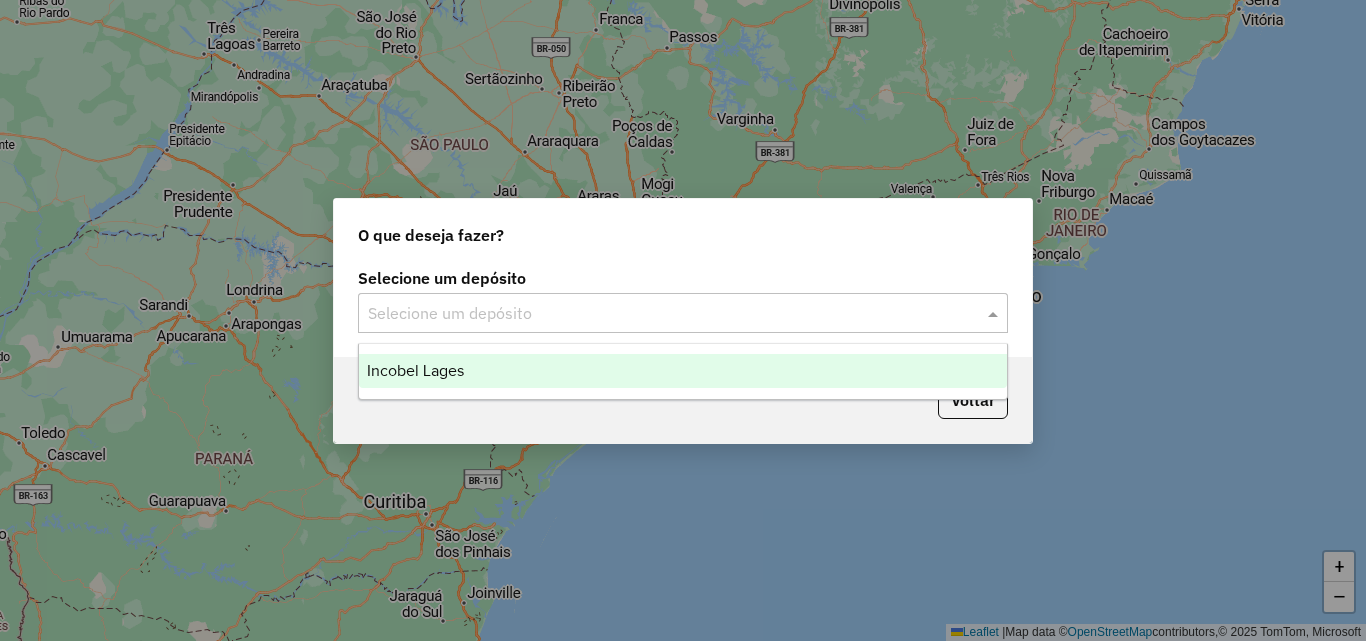 click on "Incobel Lages" at bounding box center (415, 370) 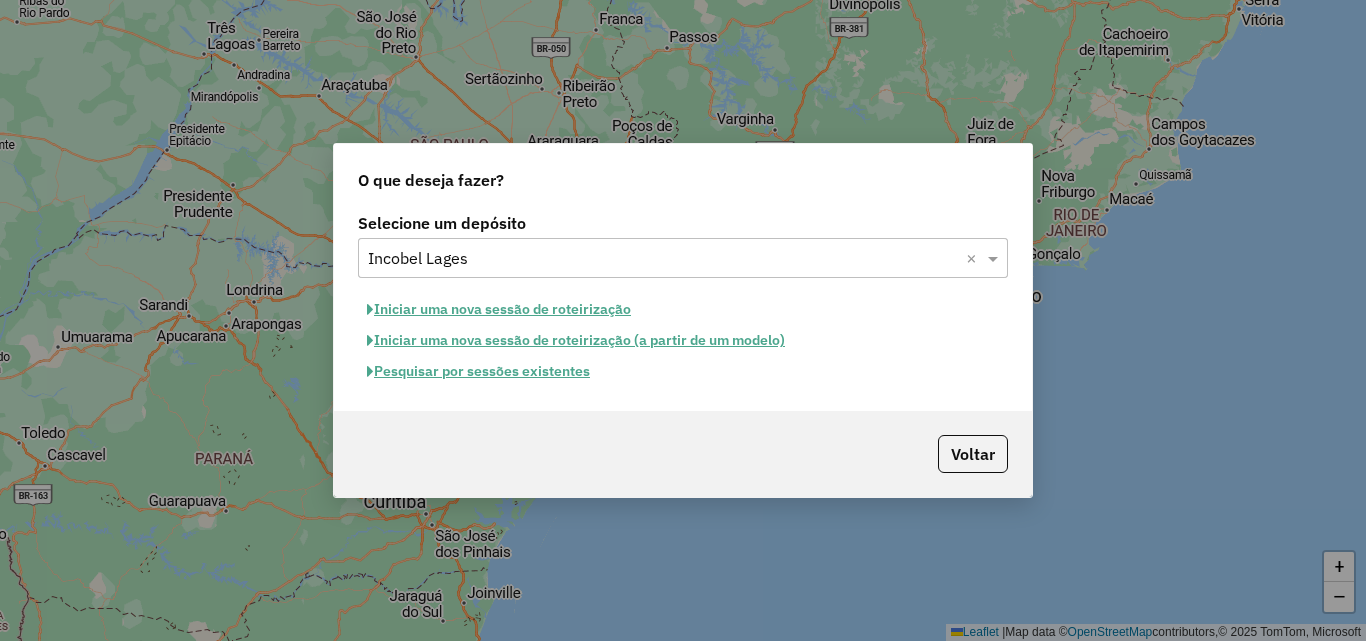 click on "Pesquisar por sessões existentes" 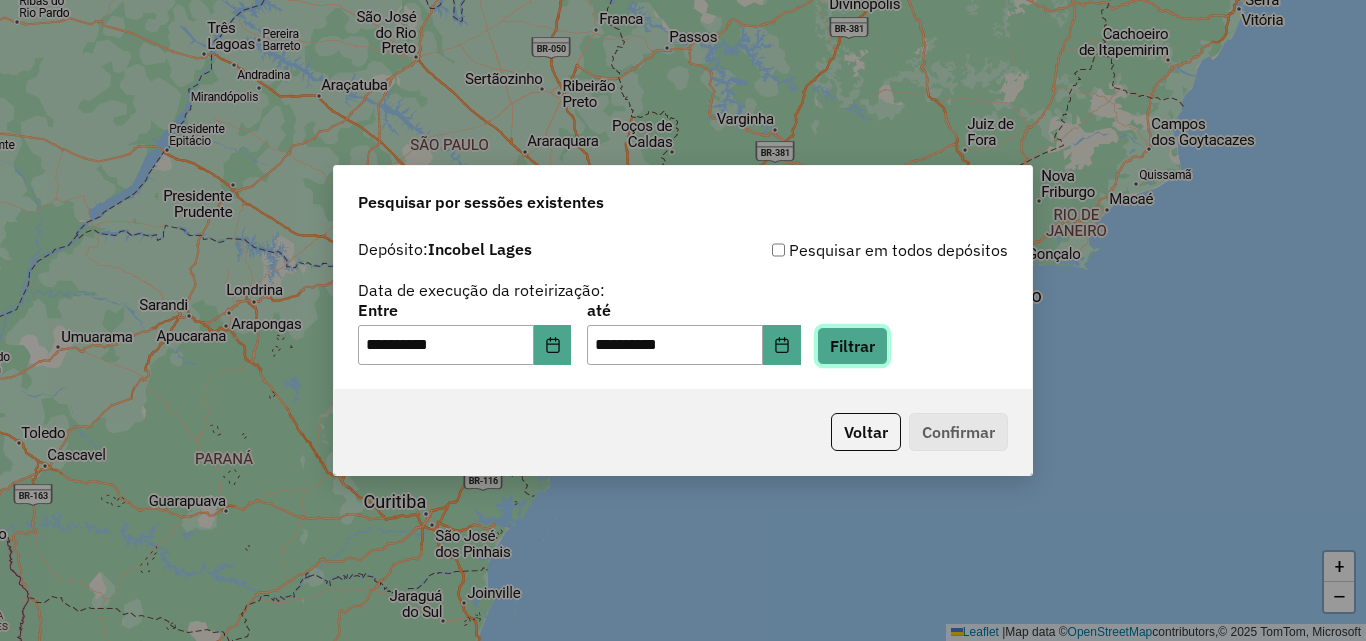 click on "Filtrar" 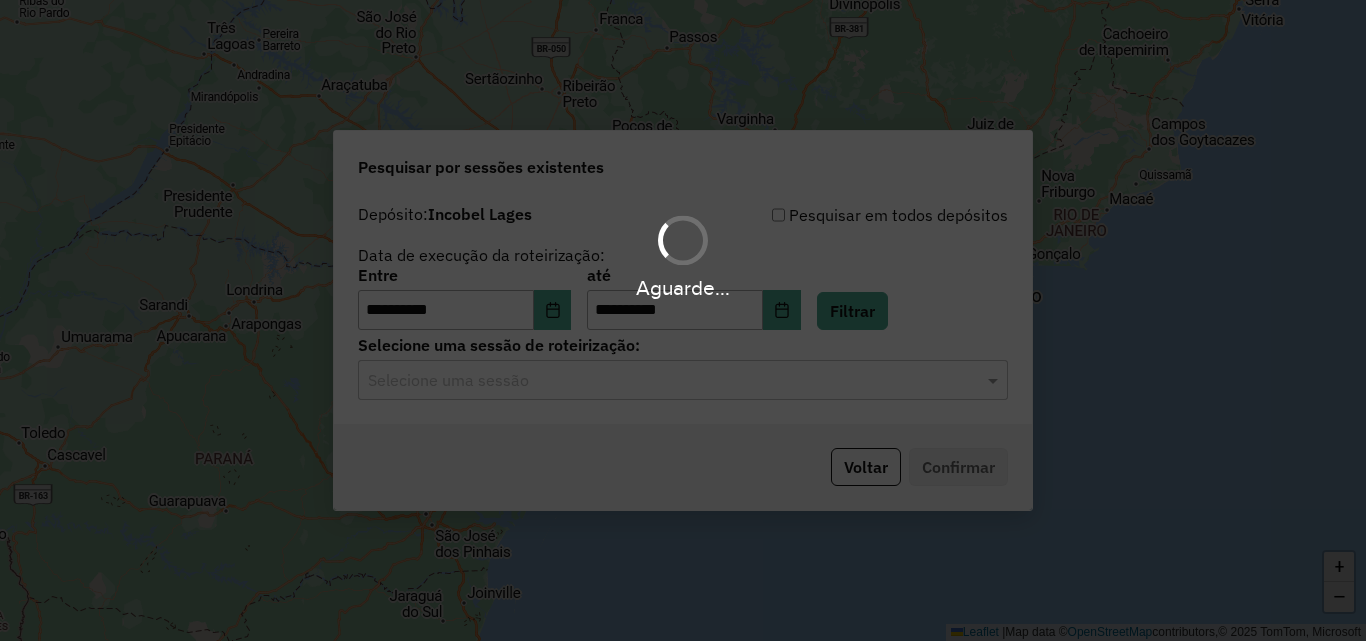click on "Aguarde..." at bounding box center [683, 320] 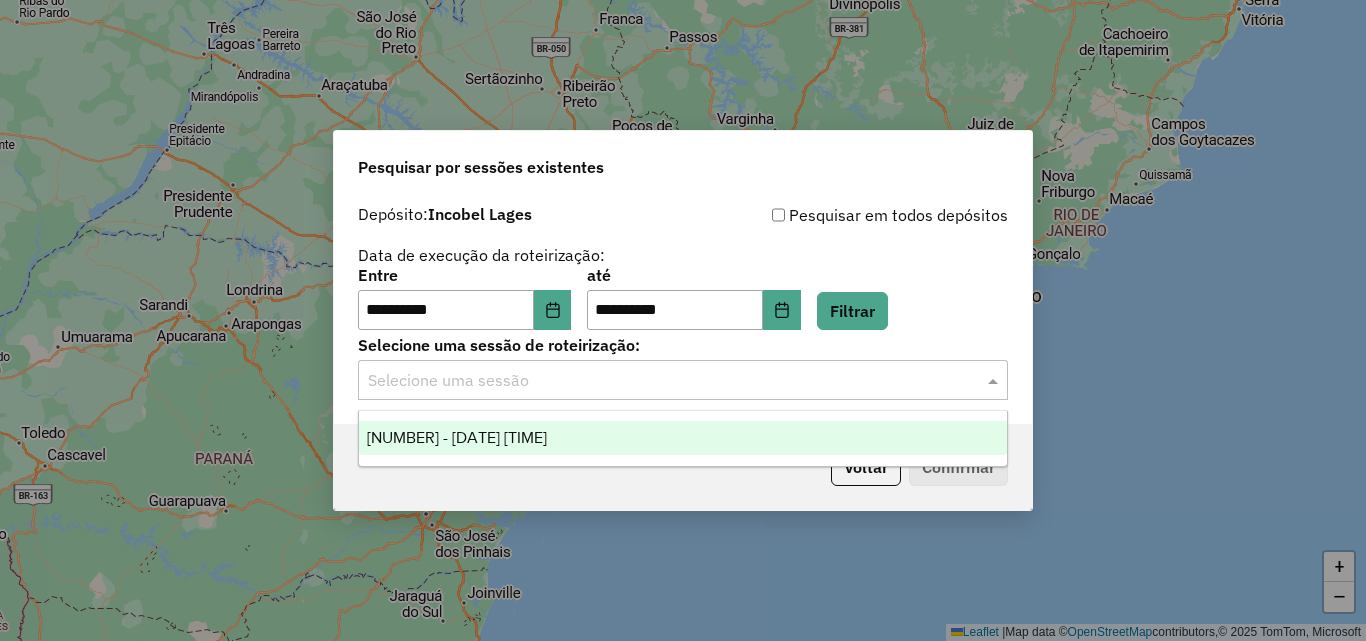 click 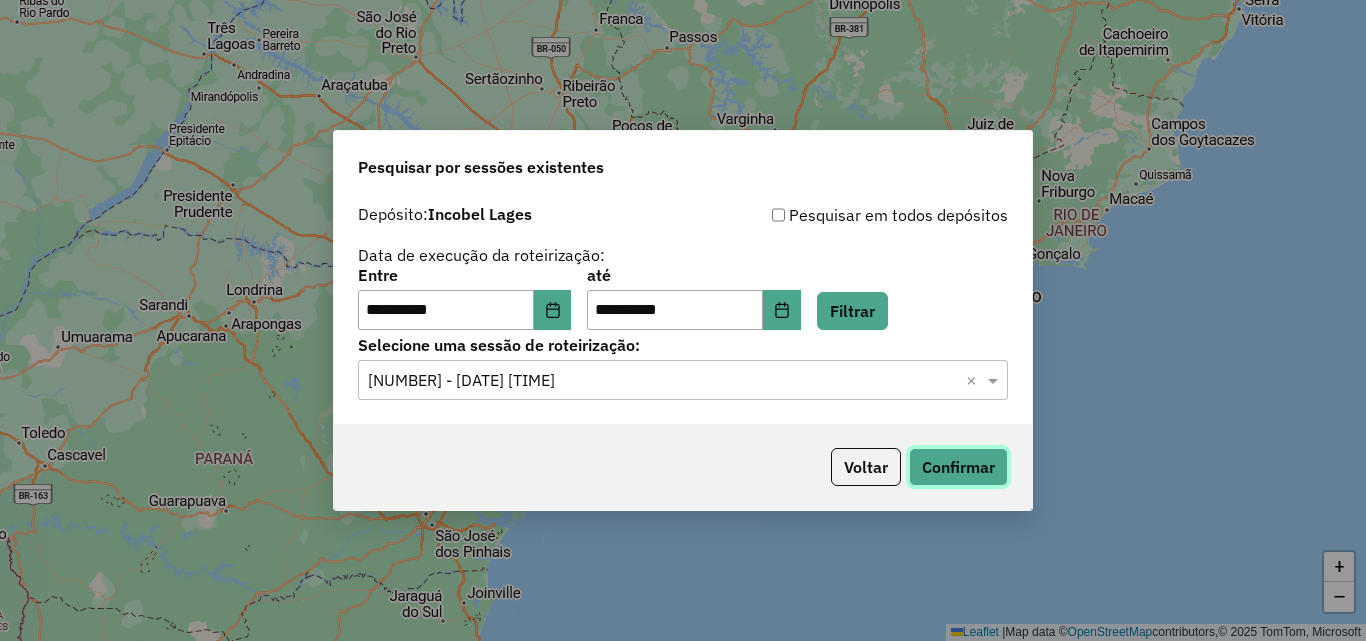 click on "Confirmar" 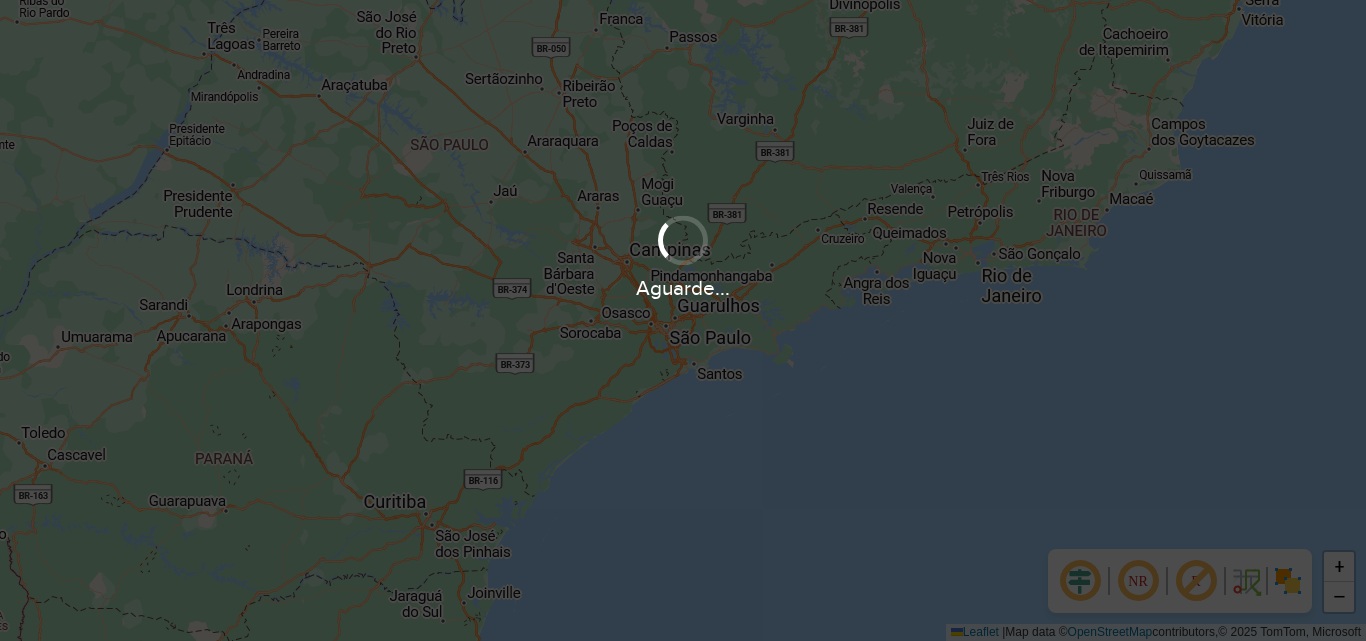 scroll, scrollTop: 0, scrollLeft: 0, axis: both 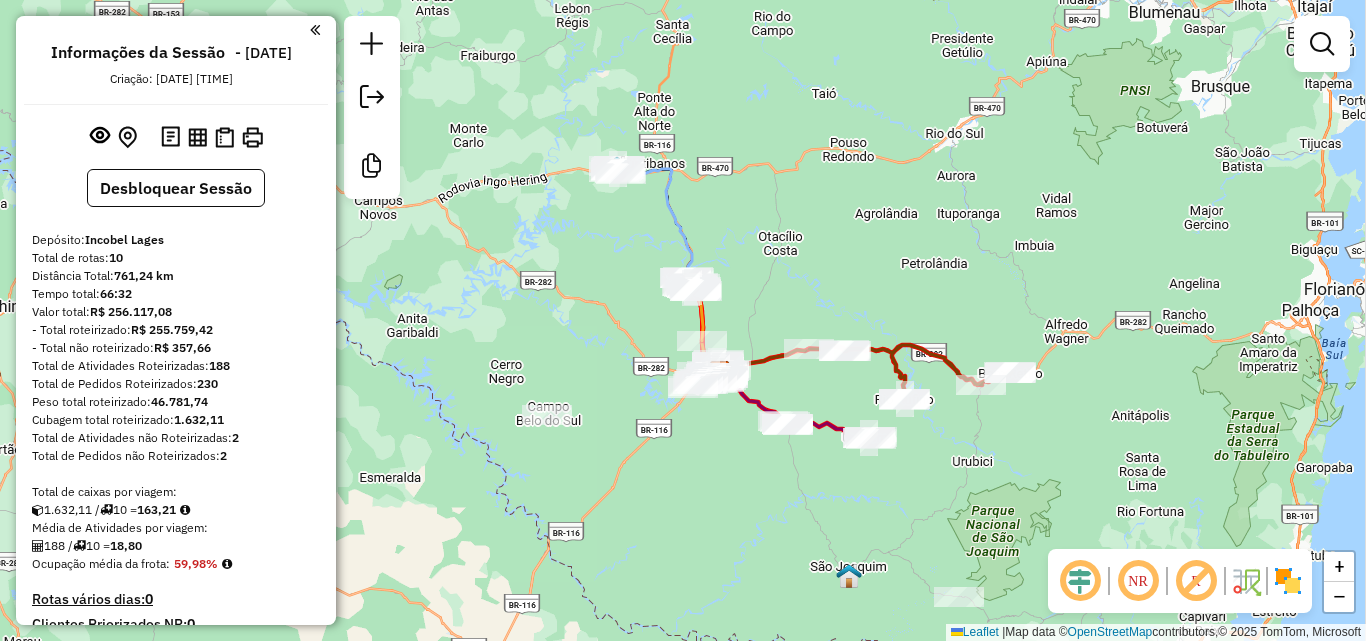 drag, startPoint x: 764, startPoint y: 277, endPoint x: 760, endPoint y: 328, distance: 51.156624 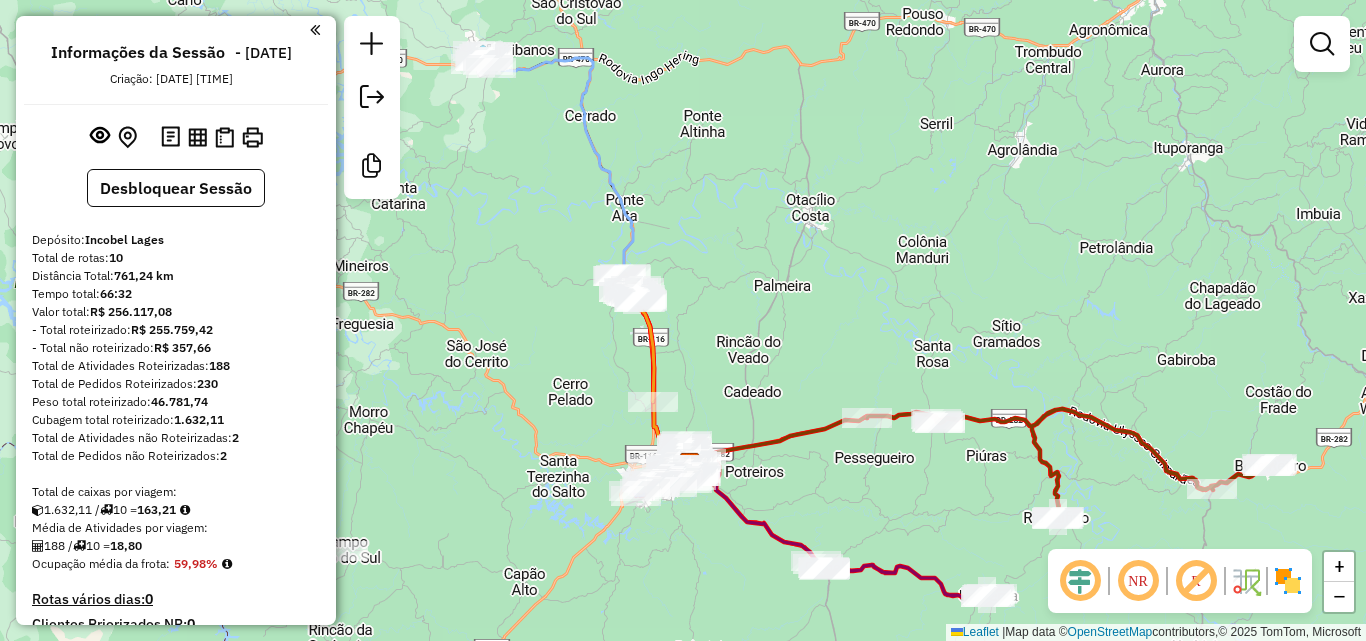 drag, startPoint x: 749, startPoint y: 330, endPoint x: 744, endPoint y: 383, distance: 53.235325 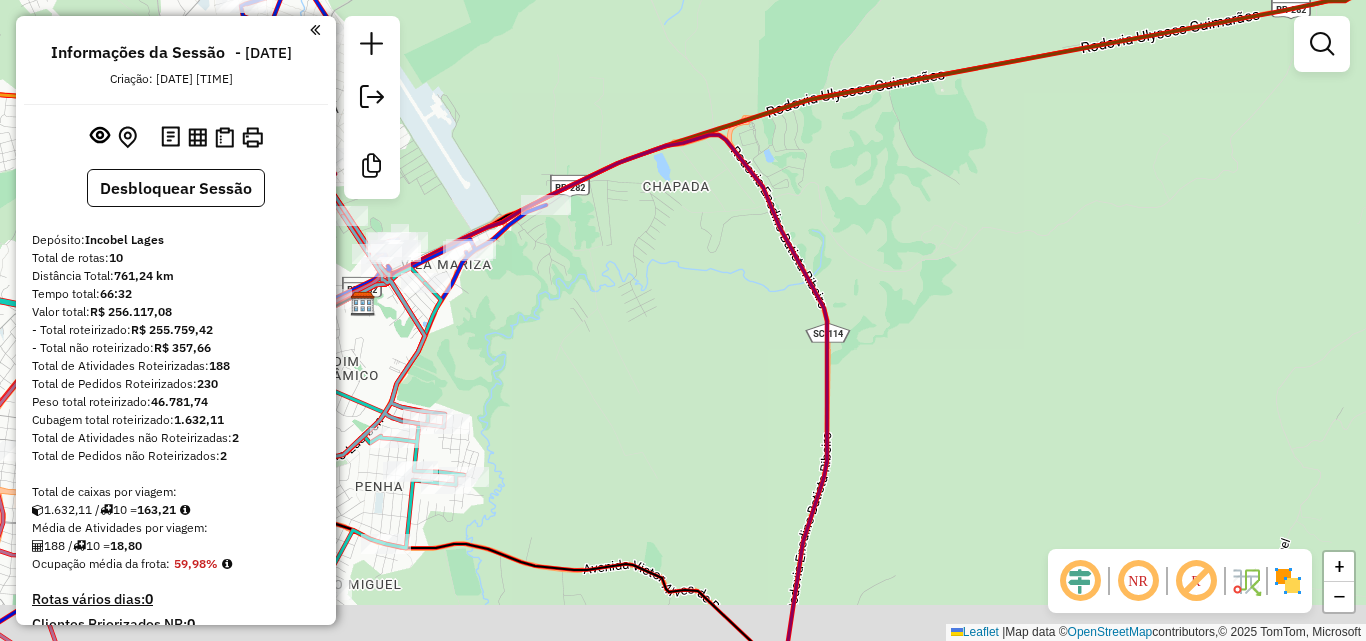 drag, startPoint x: 571, startPoint y: 495, endPoint x: 690, endPoint y: 439, distance: 131.51807 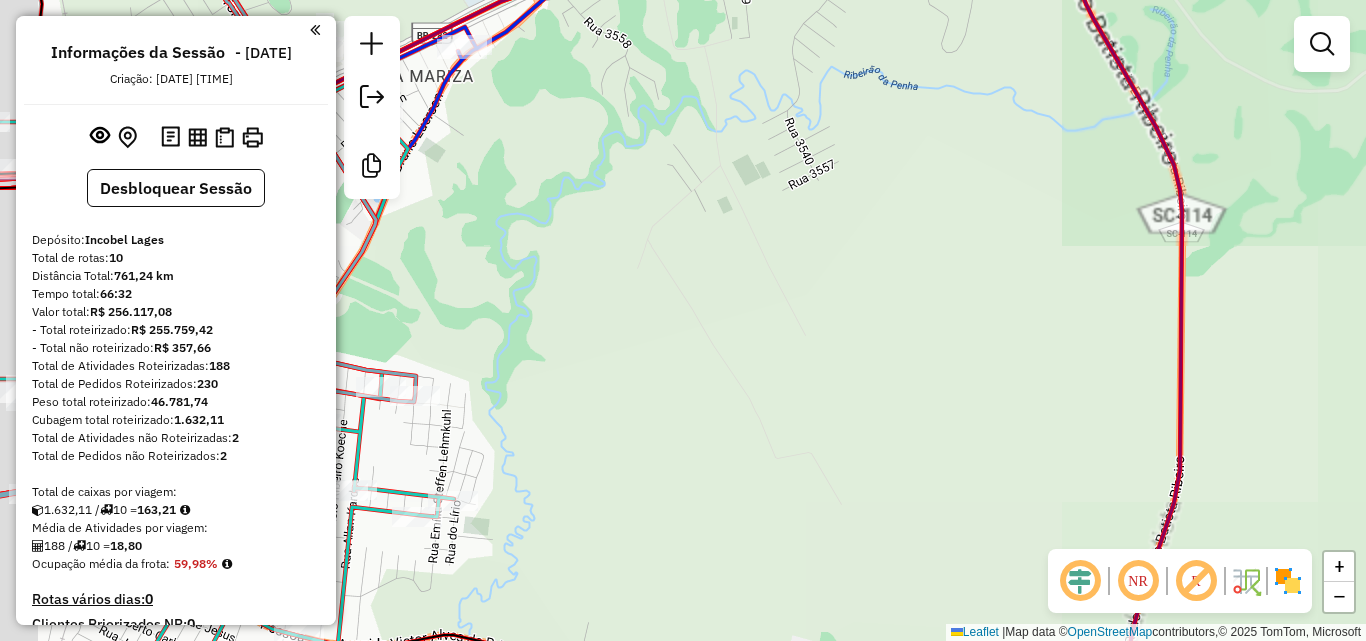 drag, startPoint x: 485, startPoint y: 409, endPoint x: 736, endPoint y: 410, distance: 251.002 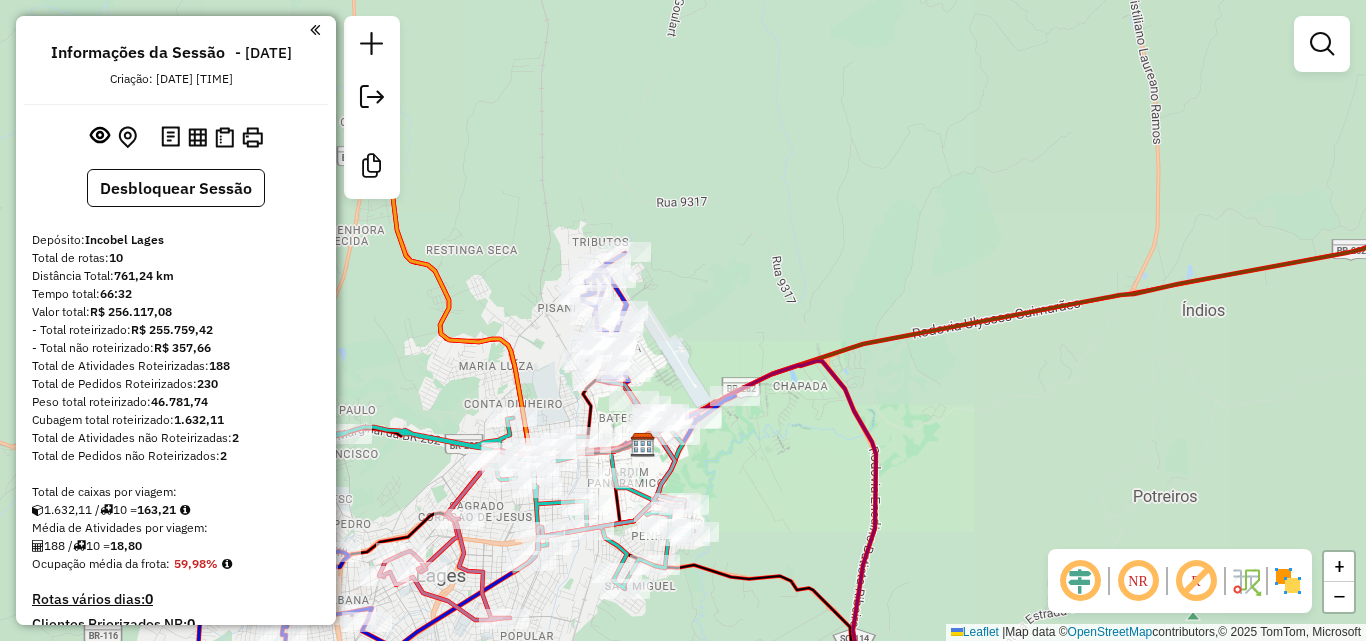 drag, startPoint x: 559, startPoint y: 194, endPoint x: 740, endPoint y: 327, distance: 224.61078 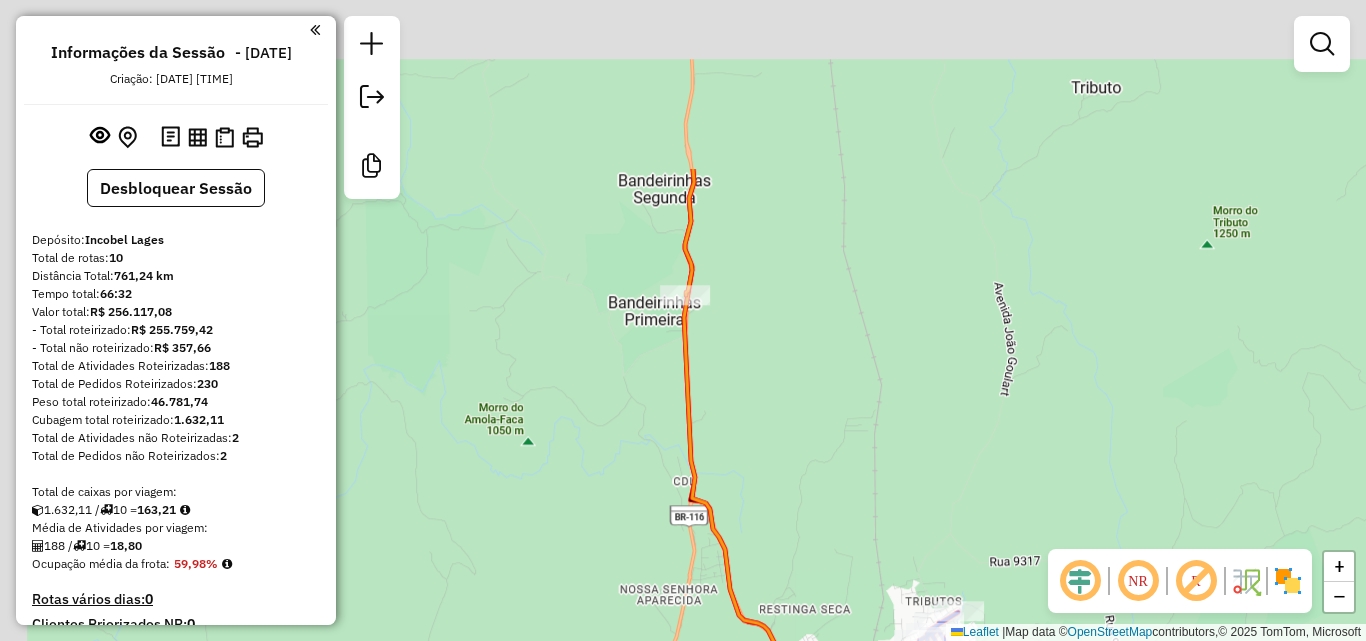drag, startPoint x: 832, startPoint y: 461, endPoint x: 793, endPoint y: 259, distance: 205.73041 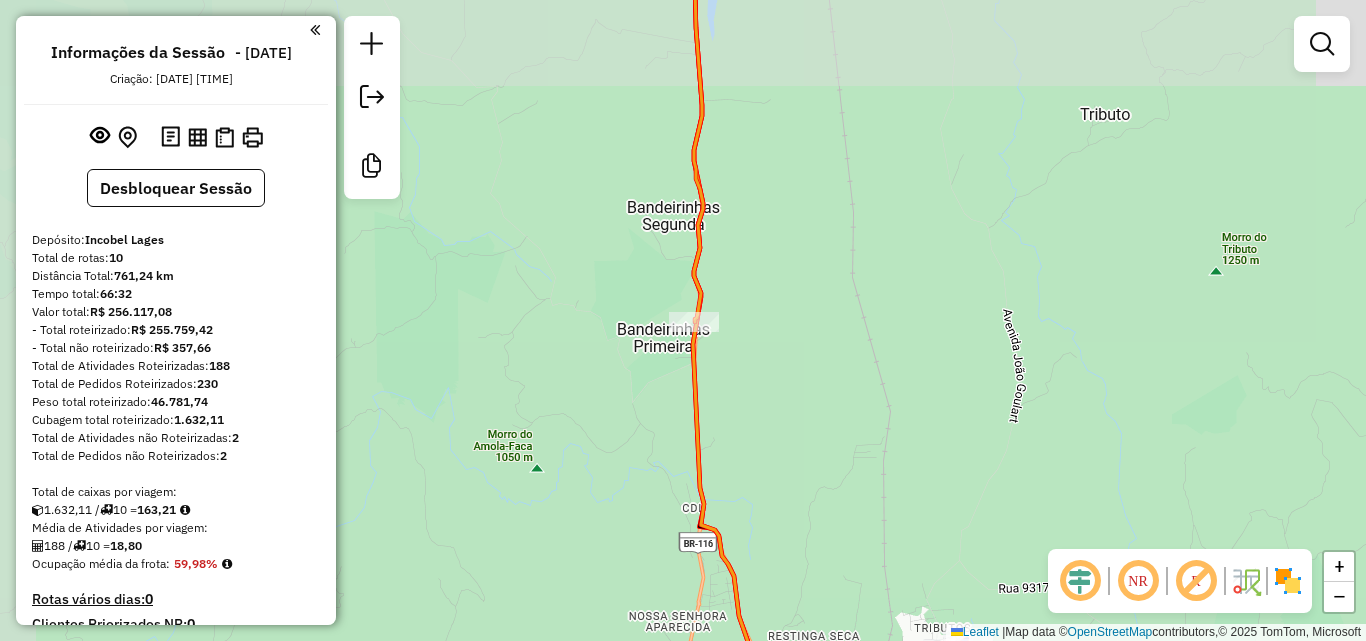 drag, startPoint x: 785, startPoint y: 245, endPoint x: 765, endPoint y: 534, distance: 289.69122 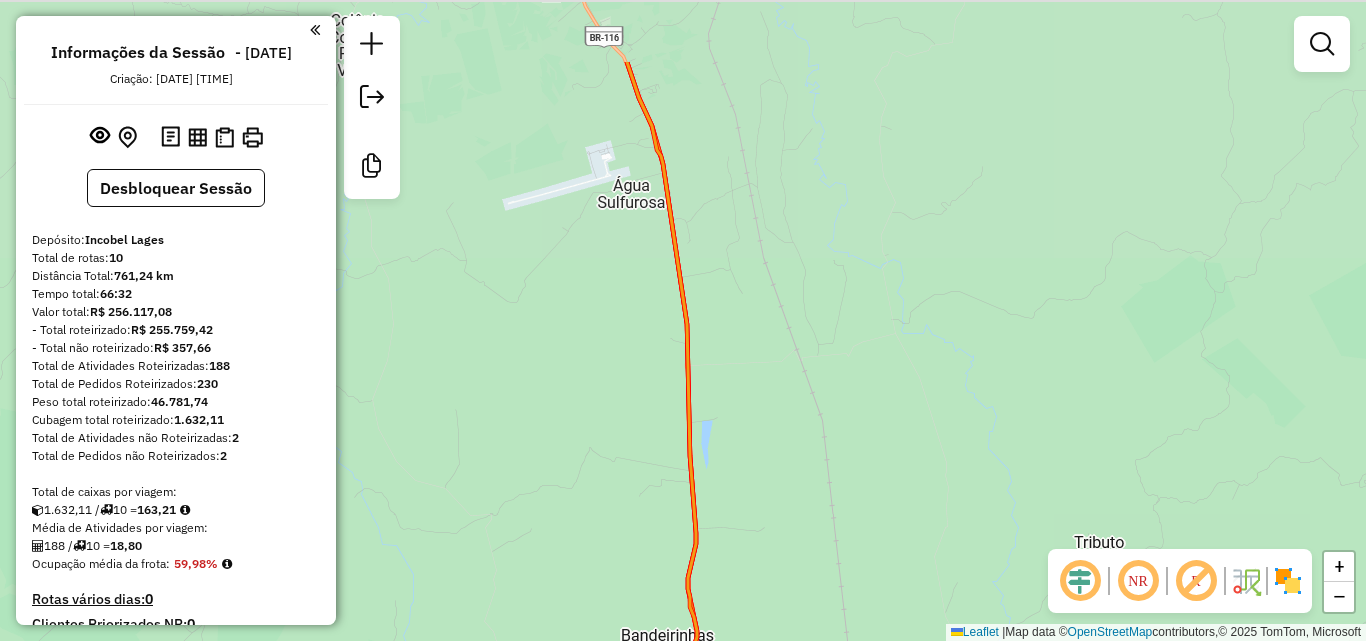 drag, startPoint x: 743, startPoint y: 444, endPoint x: 785, endPoint y: 655, distance: 215.1395 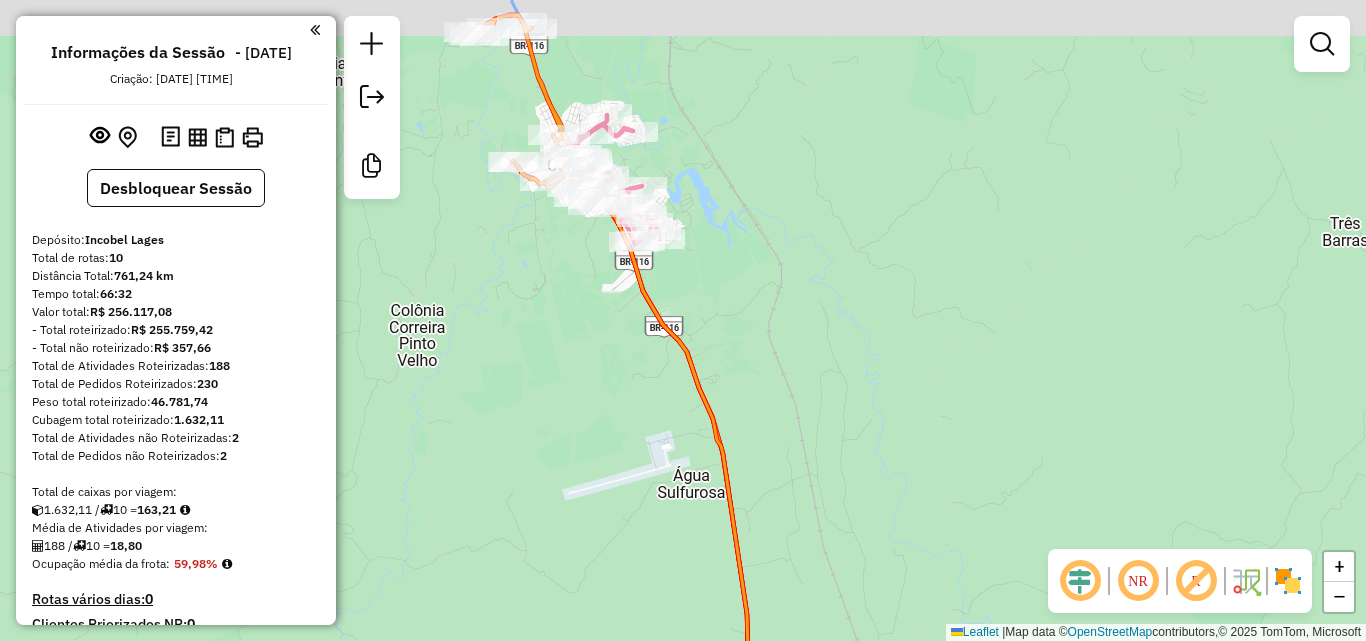 drag, startPoint x: 546, startPoint y: 359, endPoint x: 546, endPoint y: 314, distance: 45 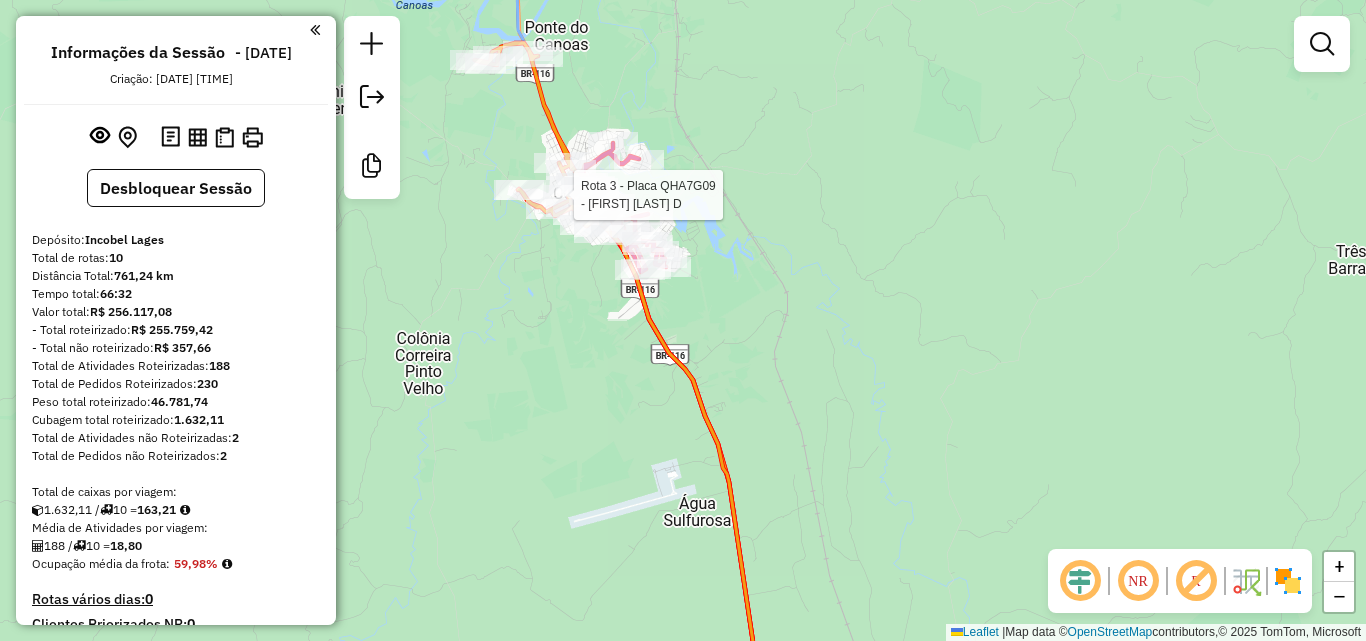 select on "**********" 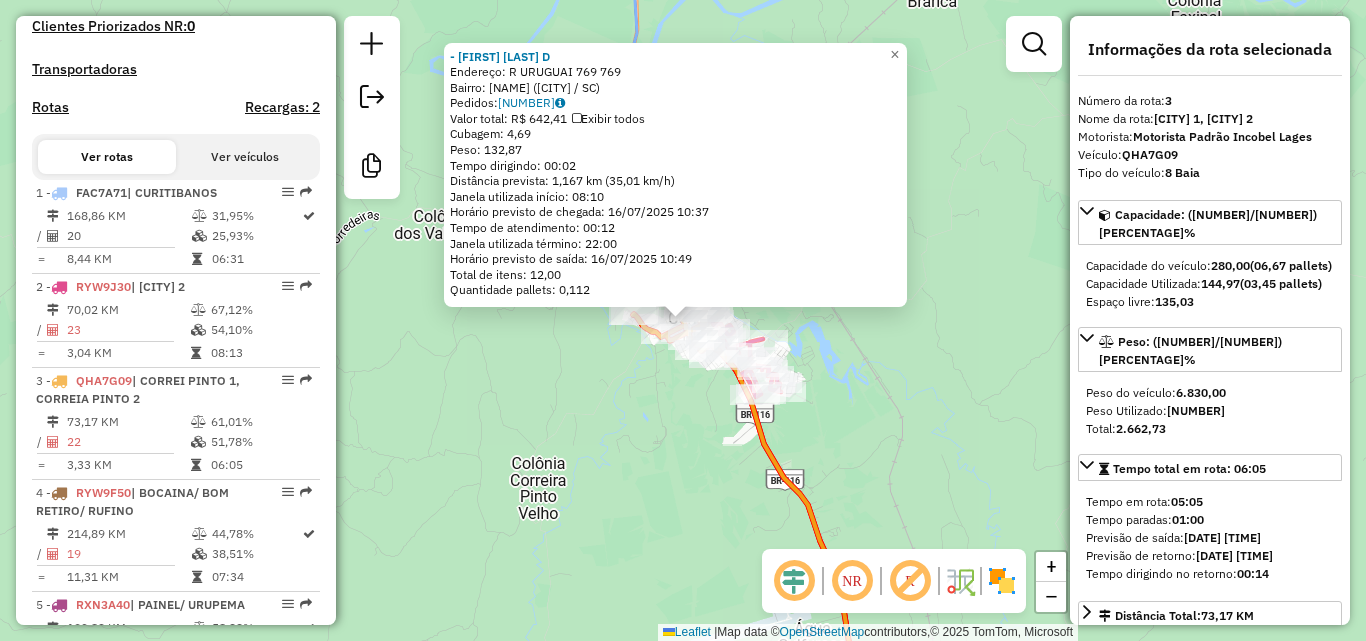 scroll, scrollTop: 994, scrollLeft: 0, axis: vertical 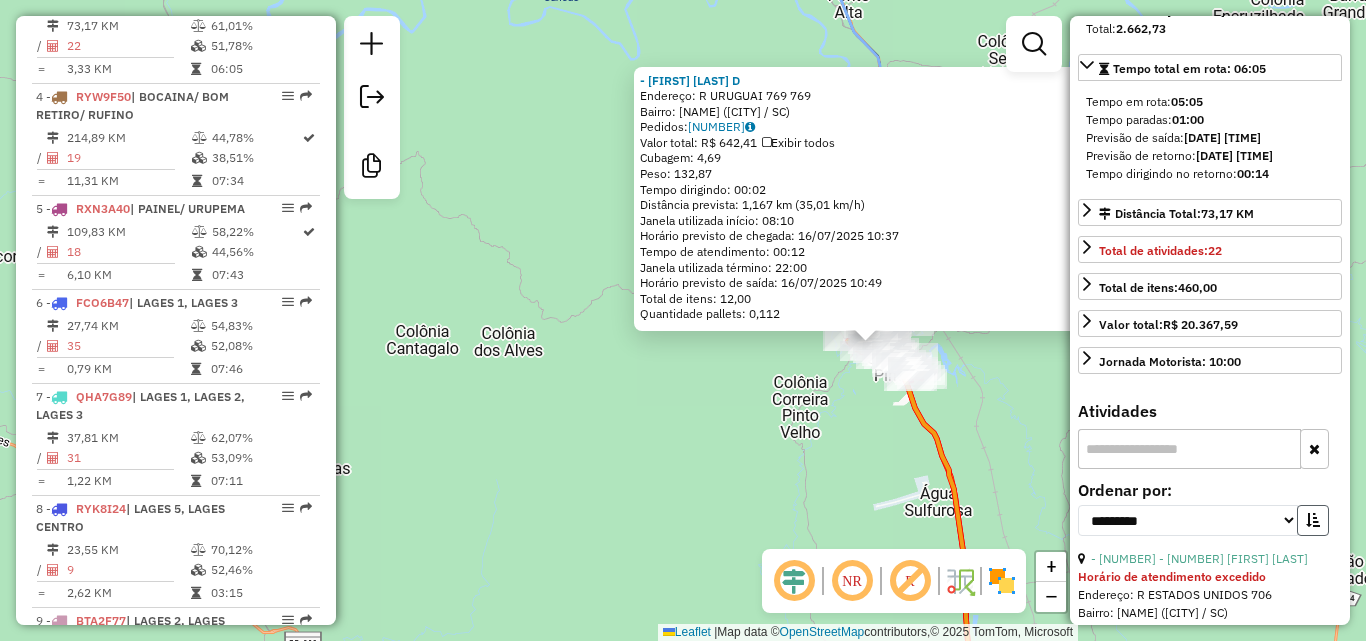 click at bounding box center (1313, 520) 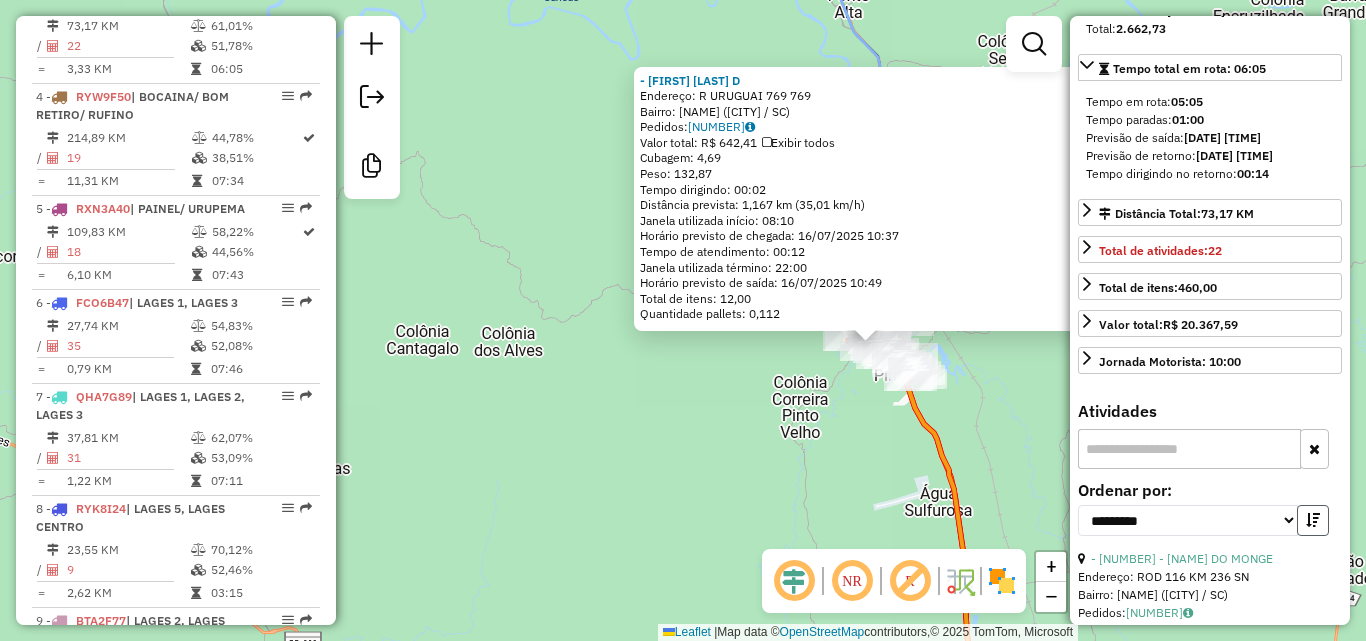 click at bounding box center [1313, 520] 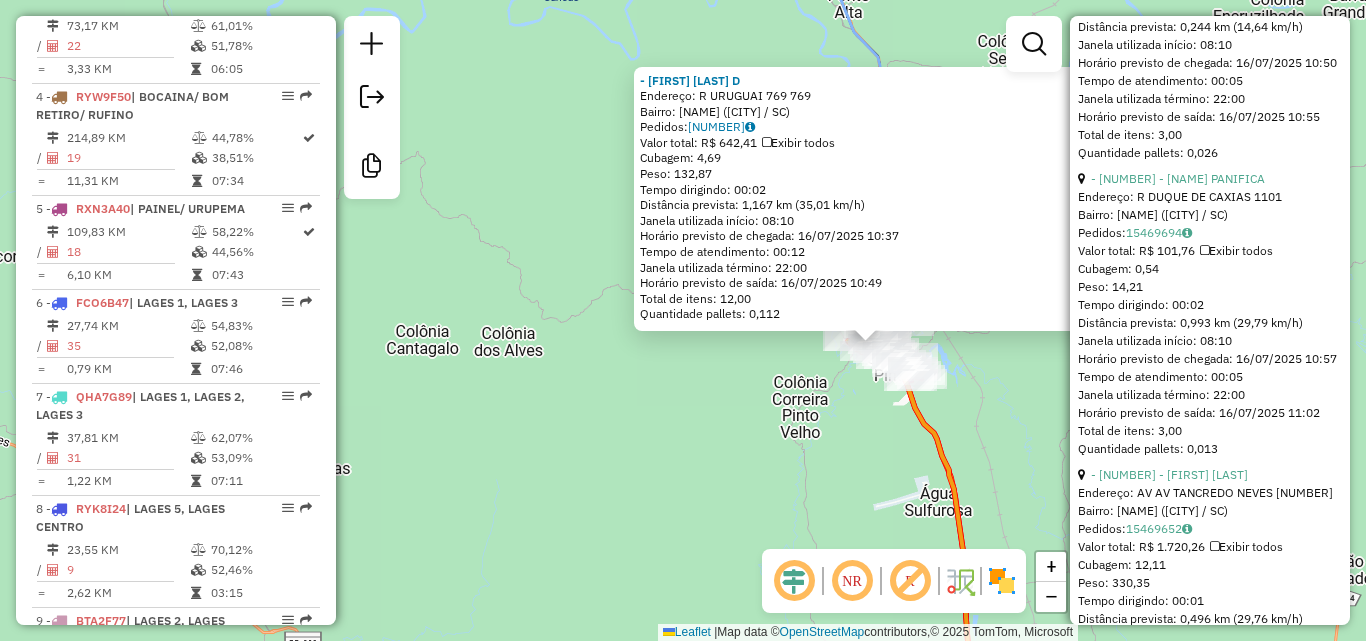 scroll, scrollTop: 6000, scrollLeft: 0, axis: vertical 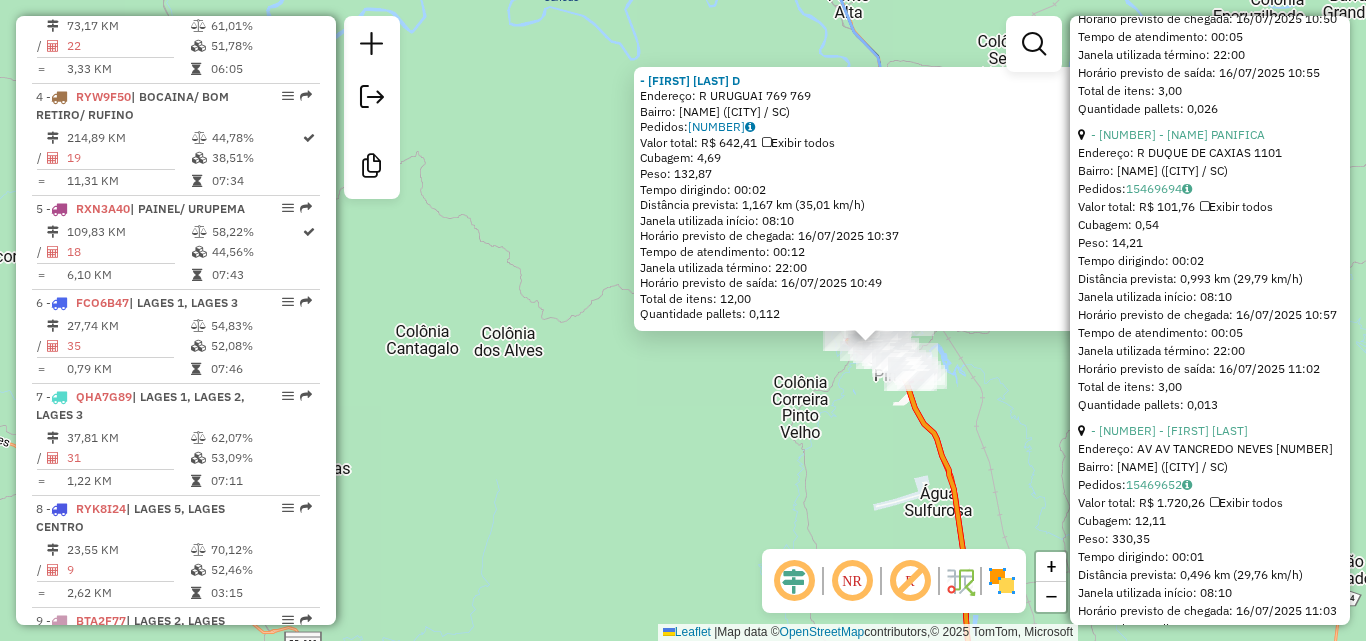 drag, startPoint x: 564, startPoint y: 448, endPoint x: 573, endPoint y: 429, distance: 21.023796 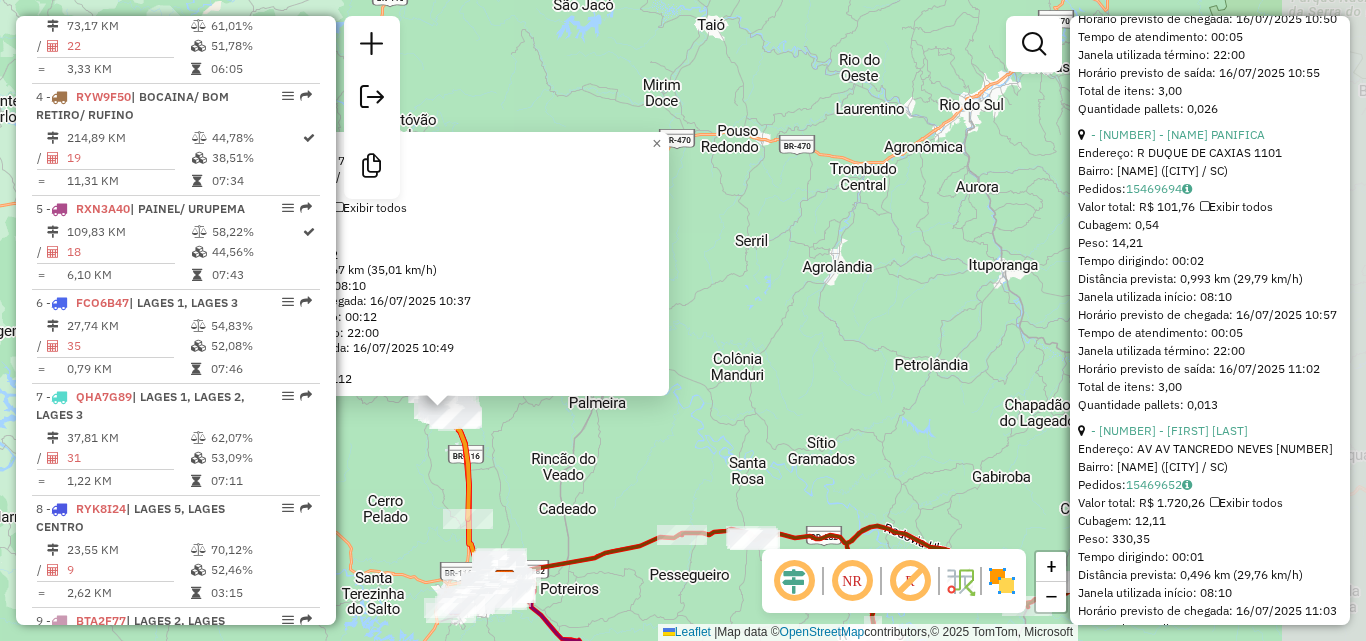 drag, startPoint x: 945, startPoint y: 470, endPoint x: 713, endPoint y: 454, distance: 232.55107 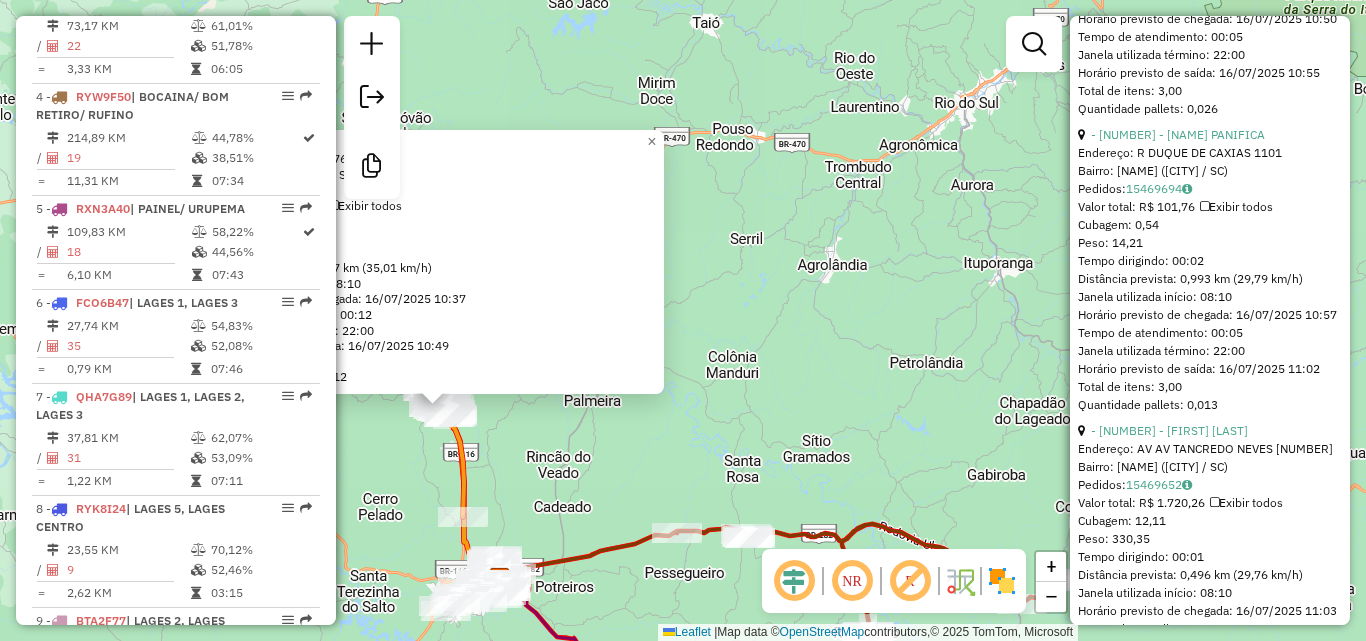 drag, startPoint x: 655, startPoint y: 447, endPoint x: 657, endPoint y: 461, distance: 14.142136 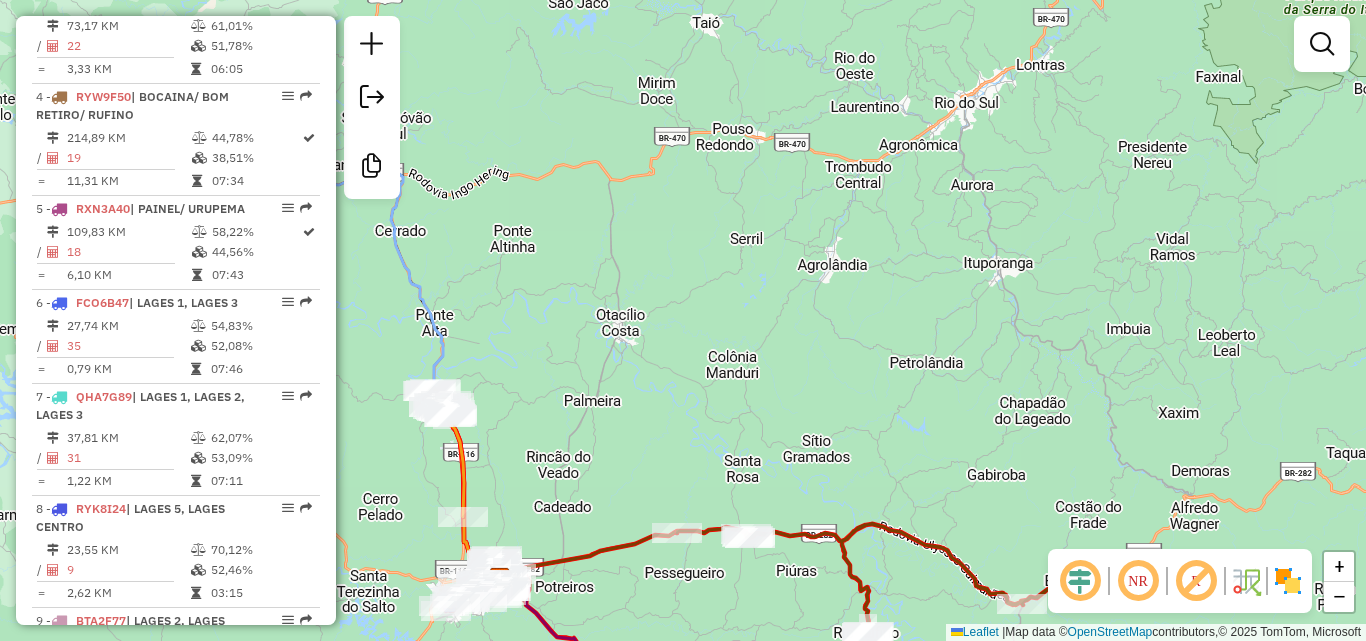 drag, startPoint x: 640, startPoint y: 466, endPoint x: 730, endPoint y: 382, distance: 123.10971 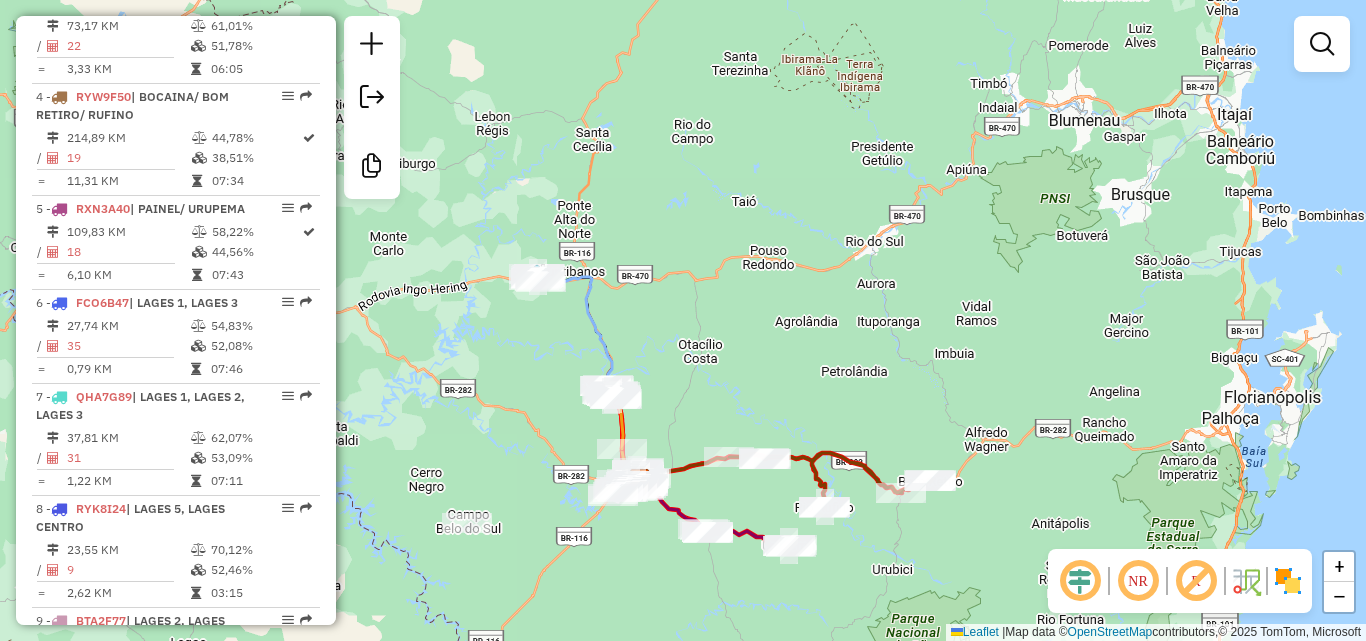 drag, startPoint x: 724, startPoint y: 368, endPoint x: 716, endPoint y: 353, distance: 17 